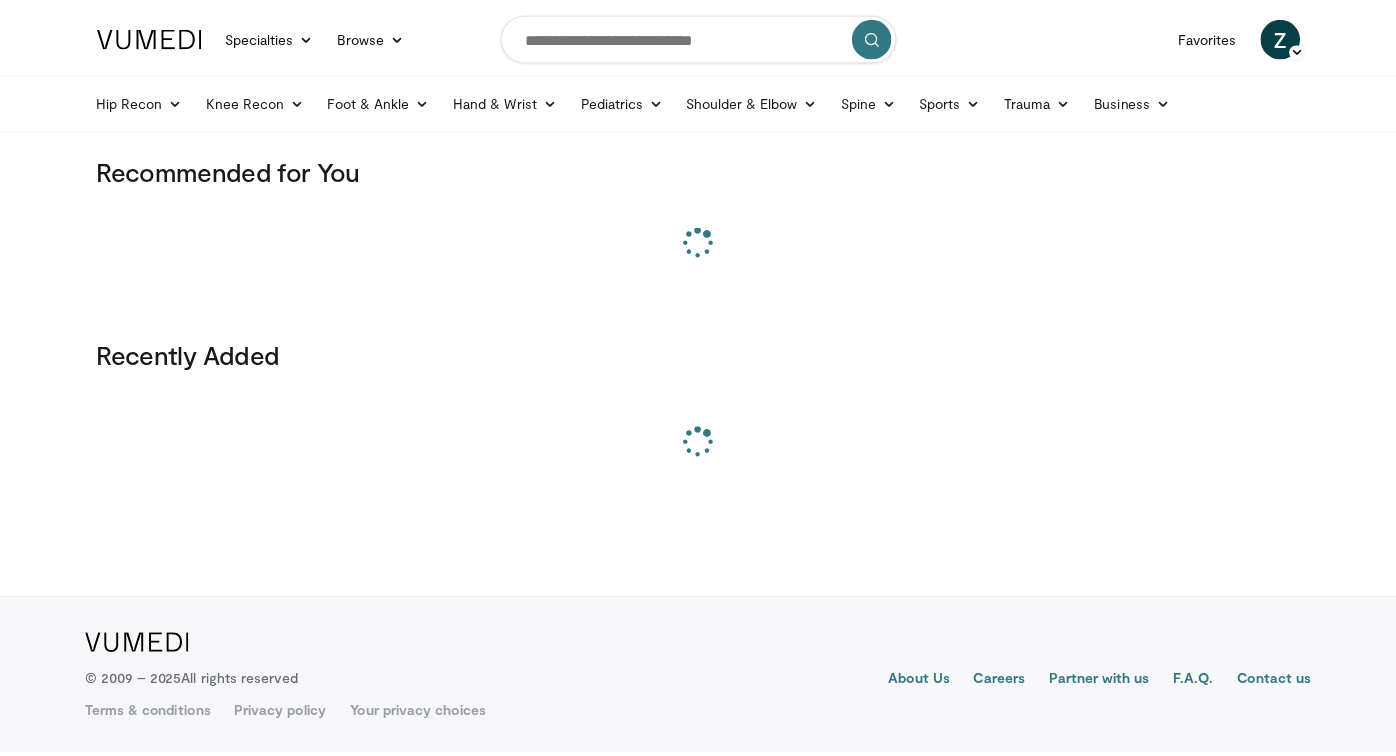 scroll, scrollTop: 0, scrollLeft: 0, axis: both 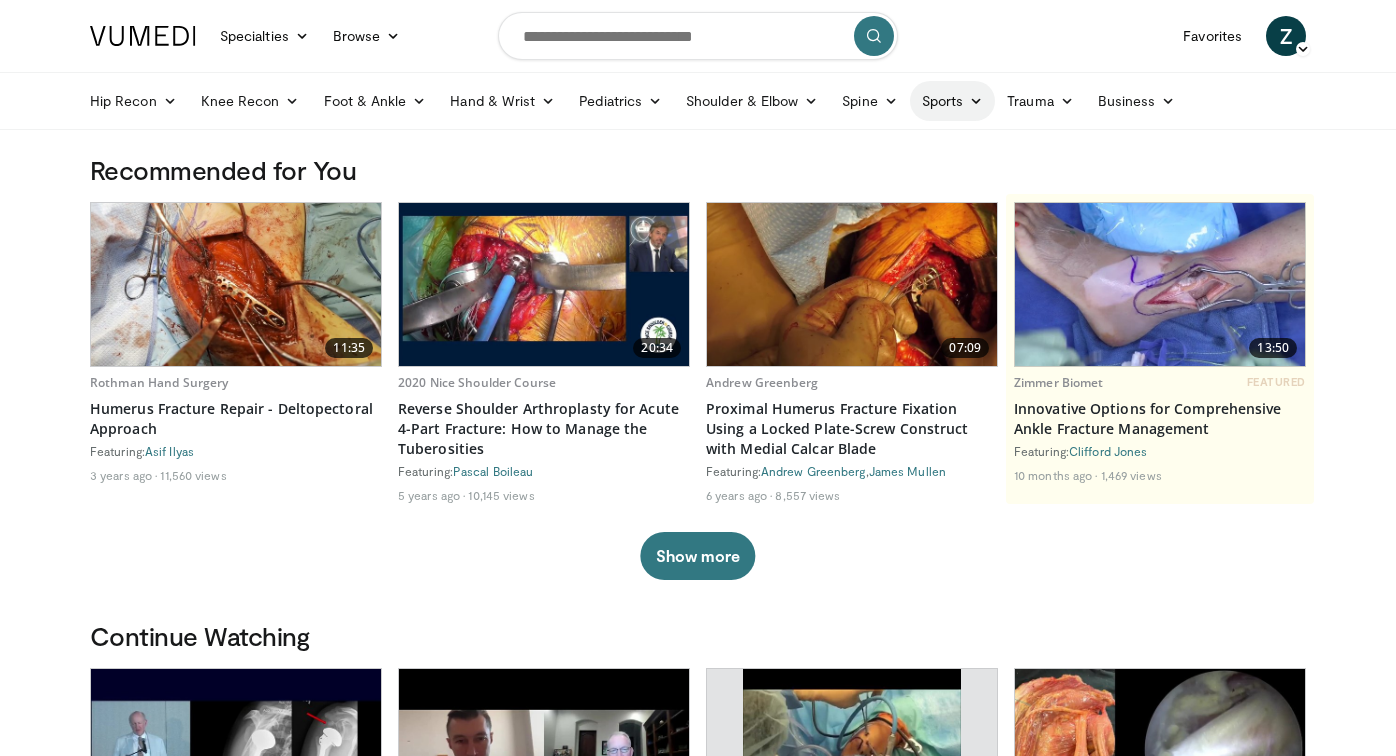 click at bounding box center (976, 101) 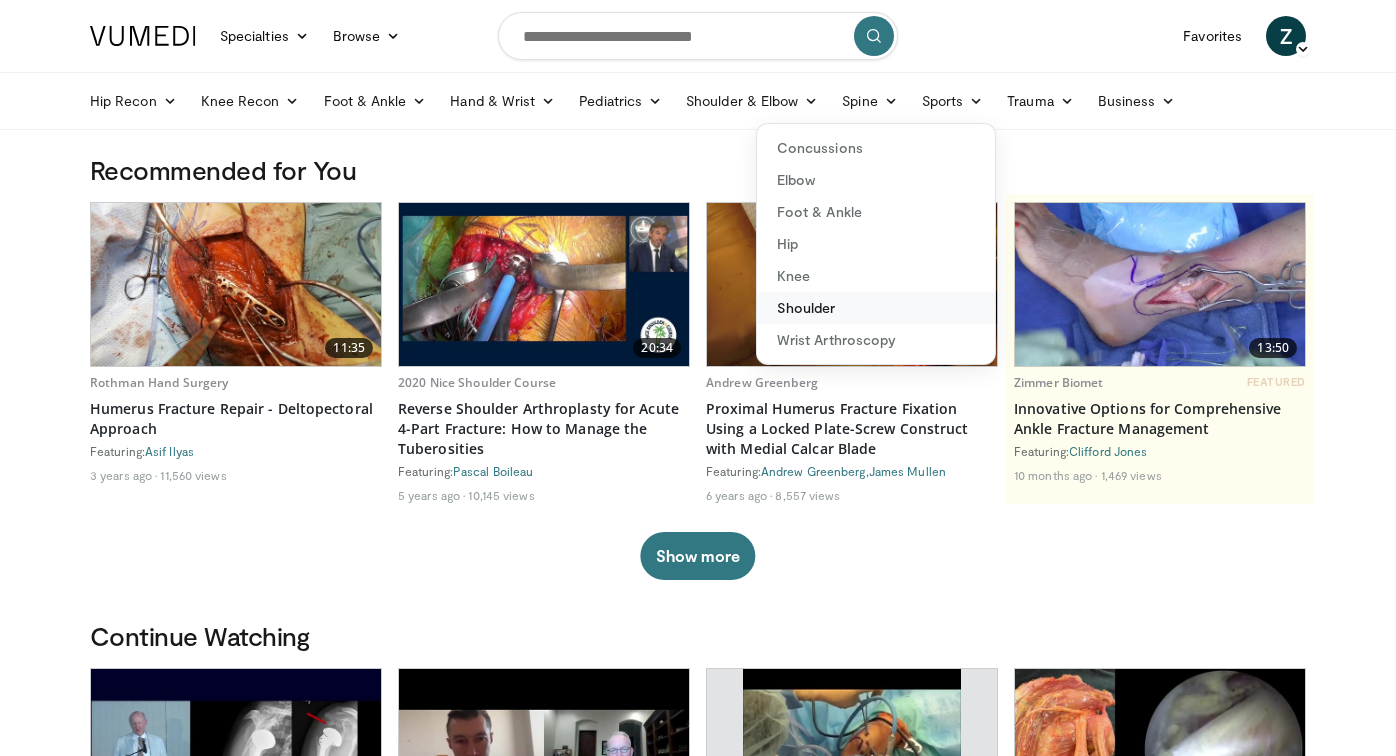 click on "Shoulder" at bounding box center [876, 308] 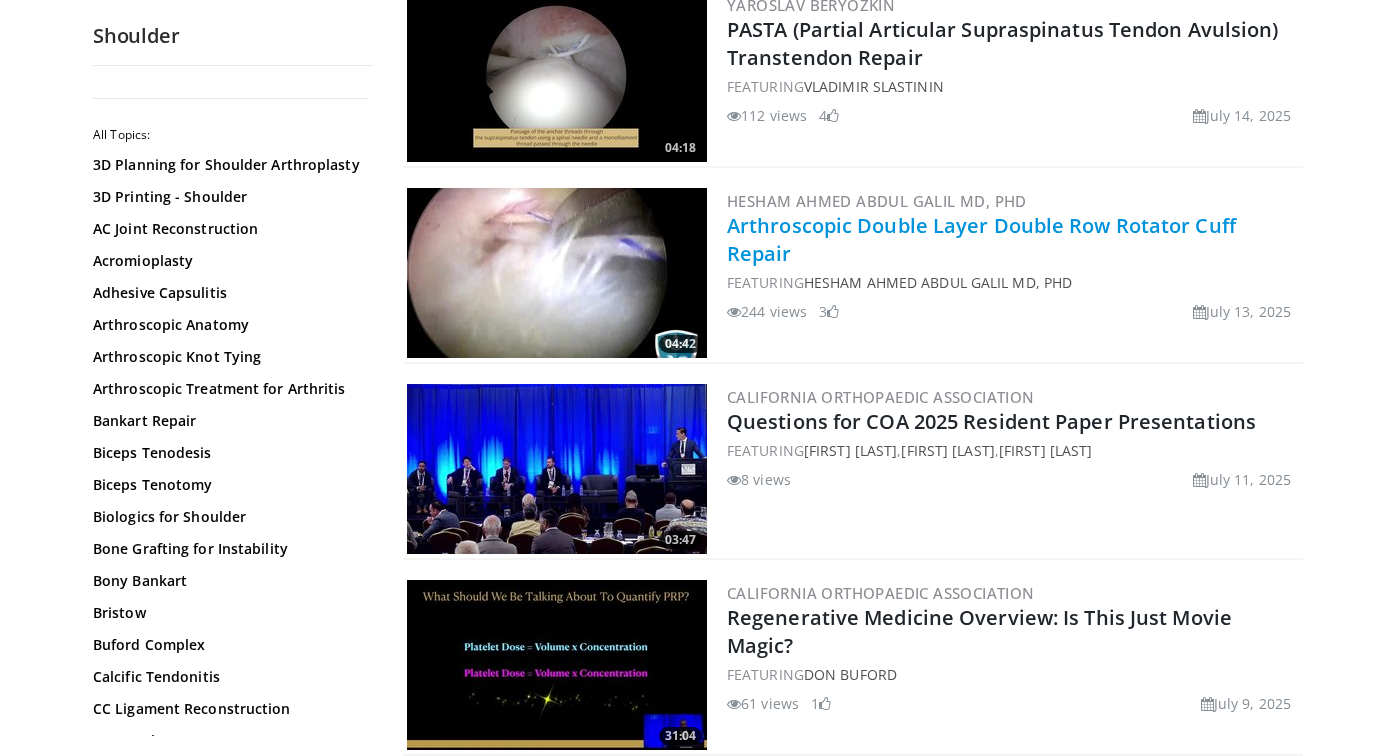 scroll, scrollTop: 1916, scrollLeft: 0, axis: vertical 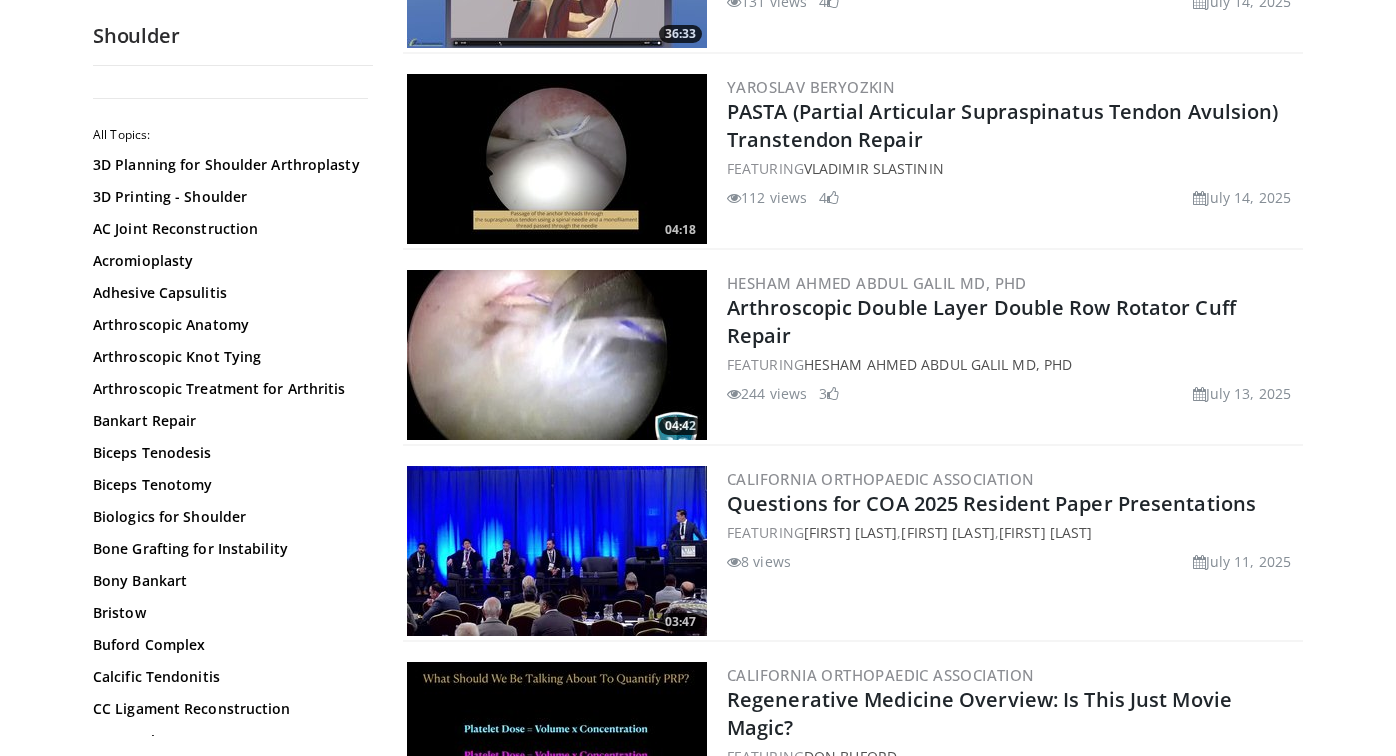 click at bounding box center (557, 159) 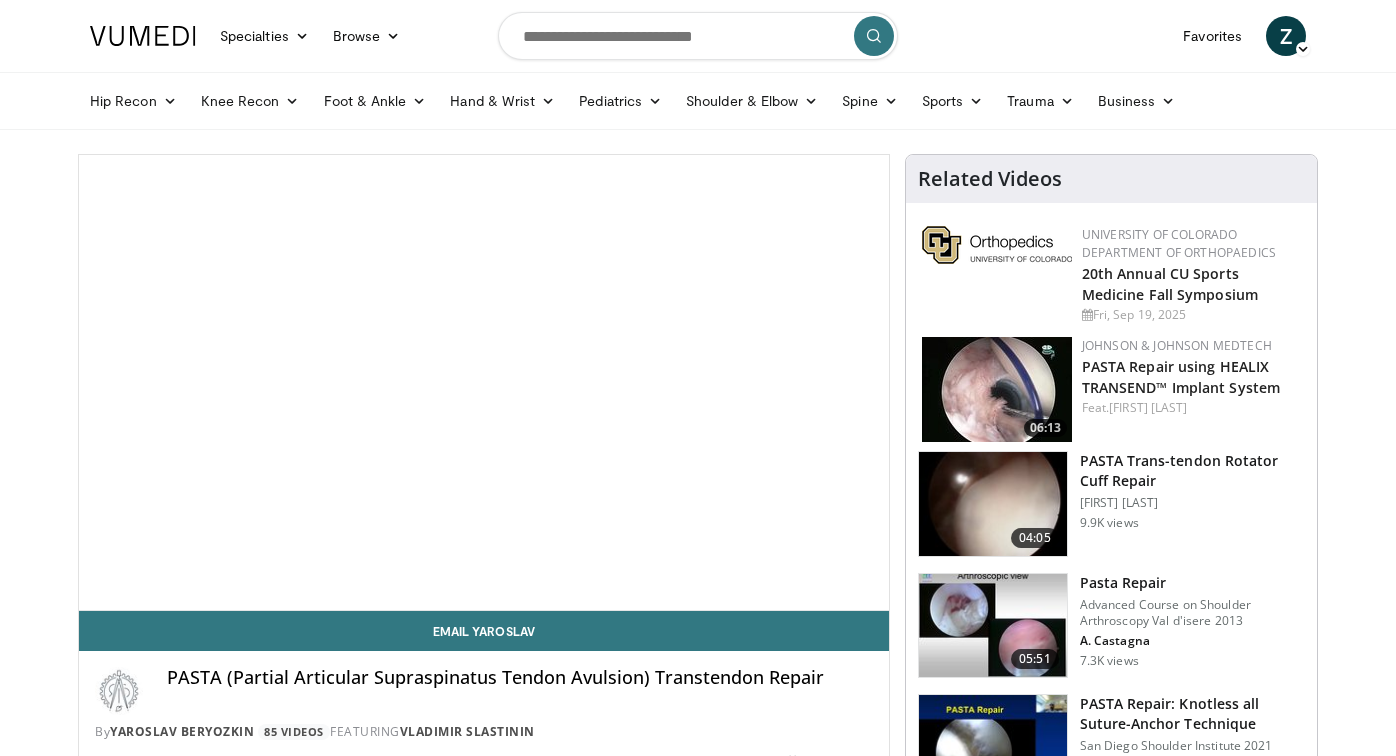 scroll, scrollTop: 0, scrollLeft: 0, axis: both 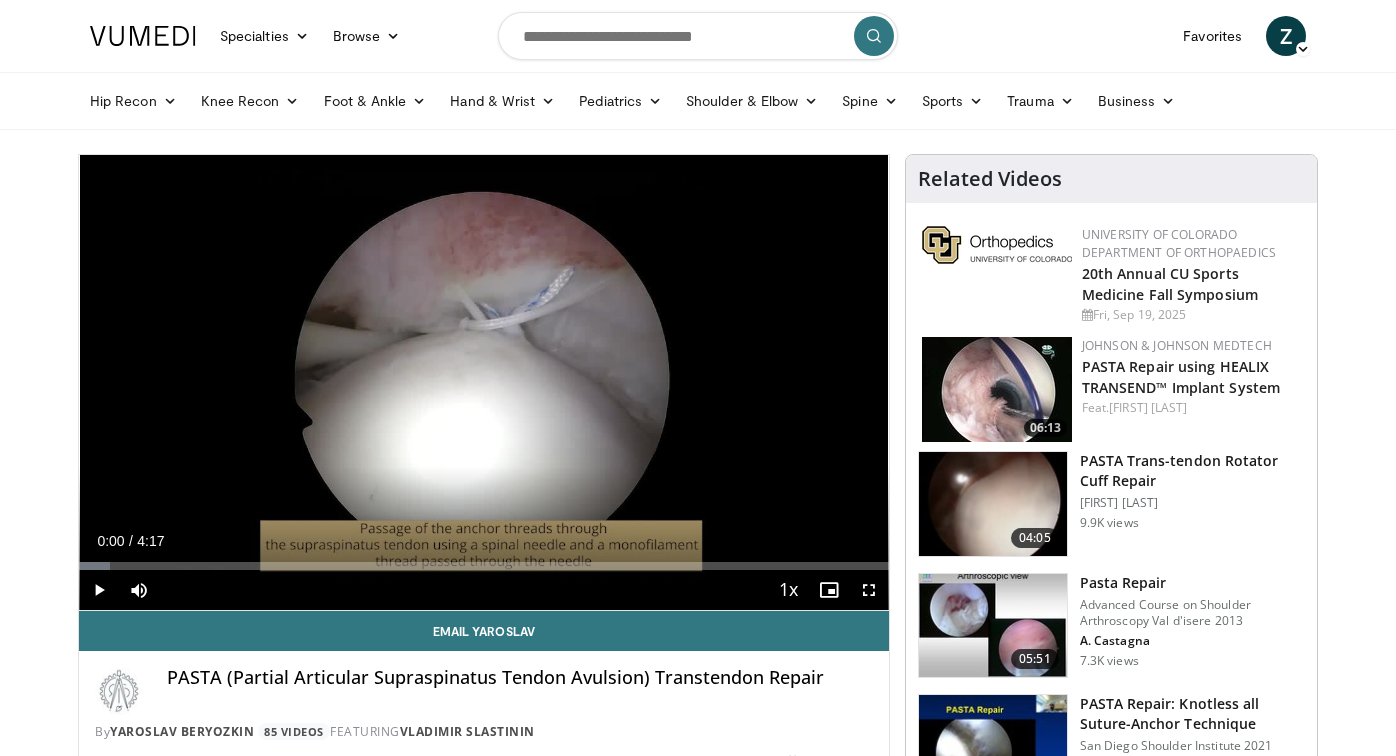 click at bounding box center (99, 590) 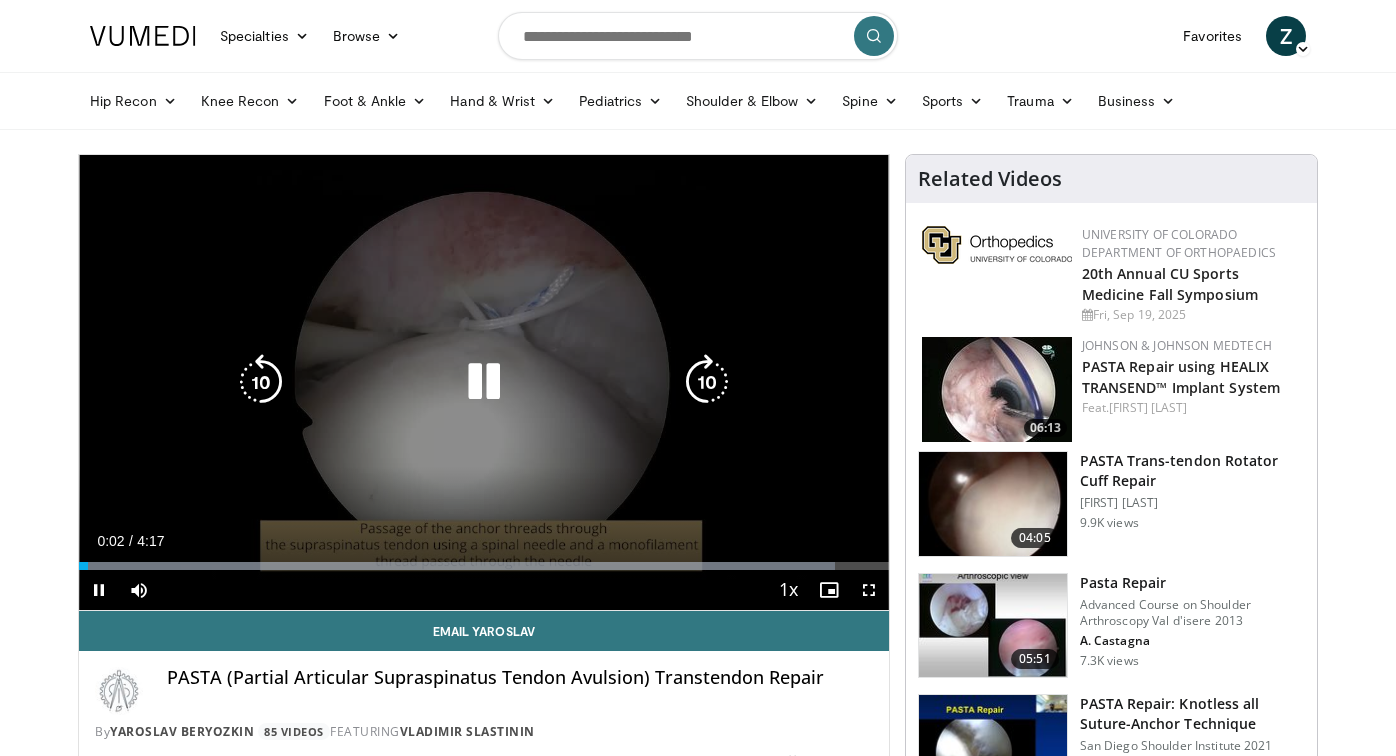 click on "10 seconds
Tap to unmute" at bounding box center (484, 382) 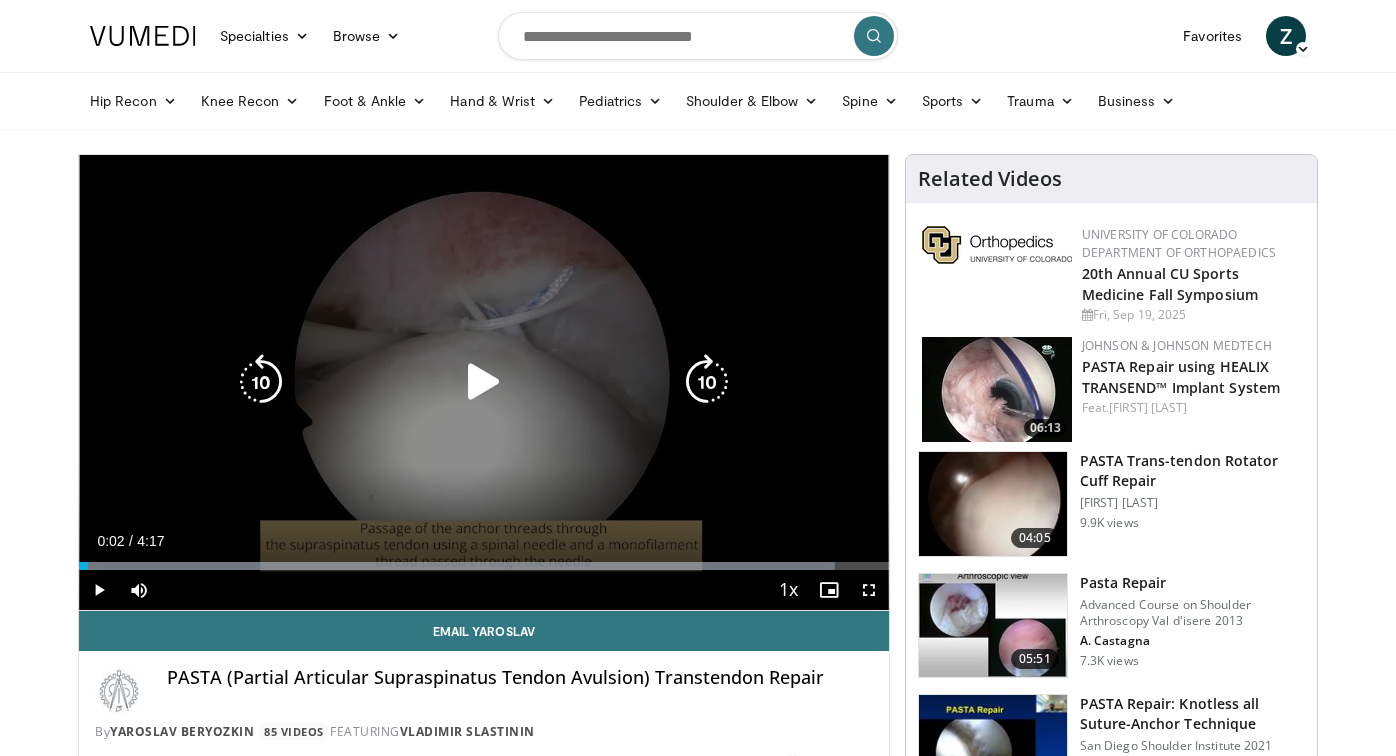 click on "10 seconds
Tap to unmute" at bounding box center [484, 382] 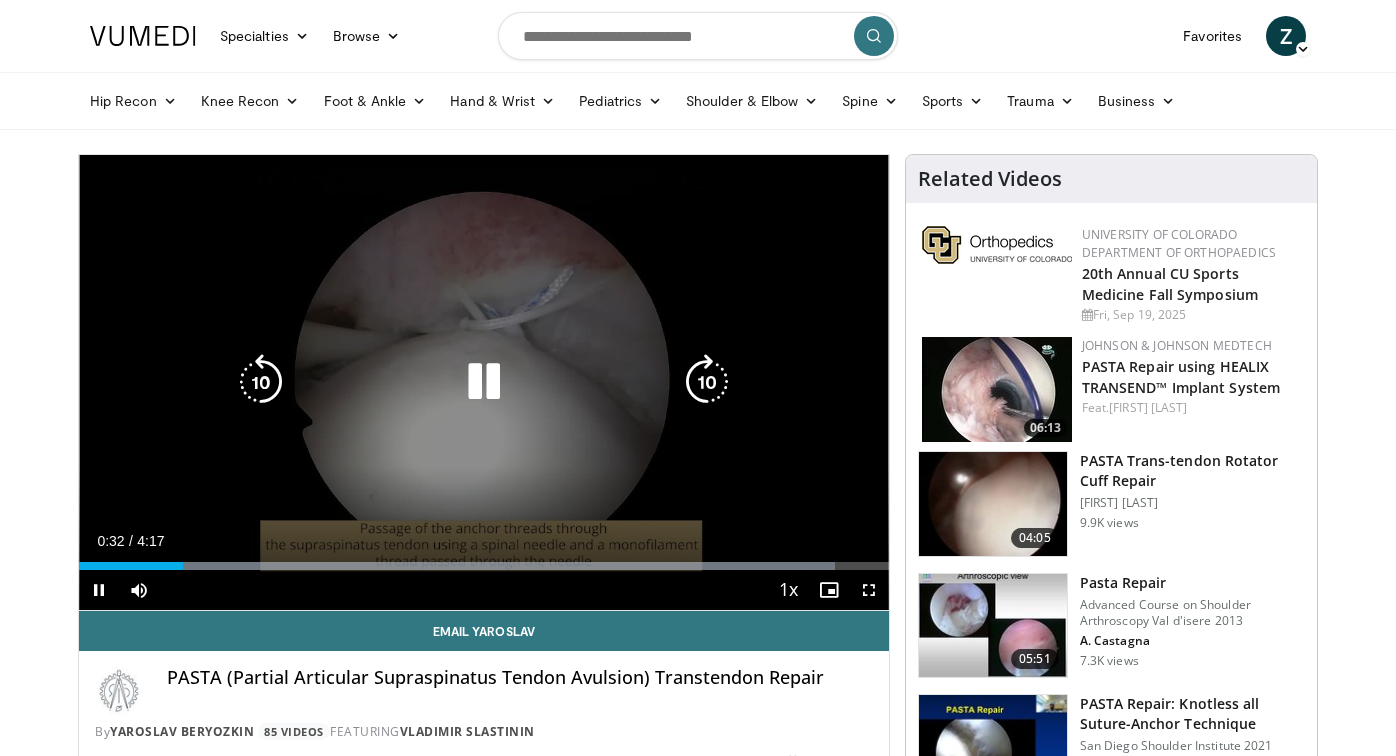 click at bounding box center (484, 382) 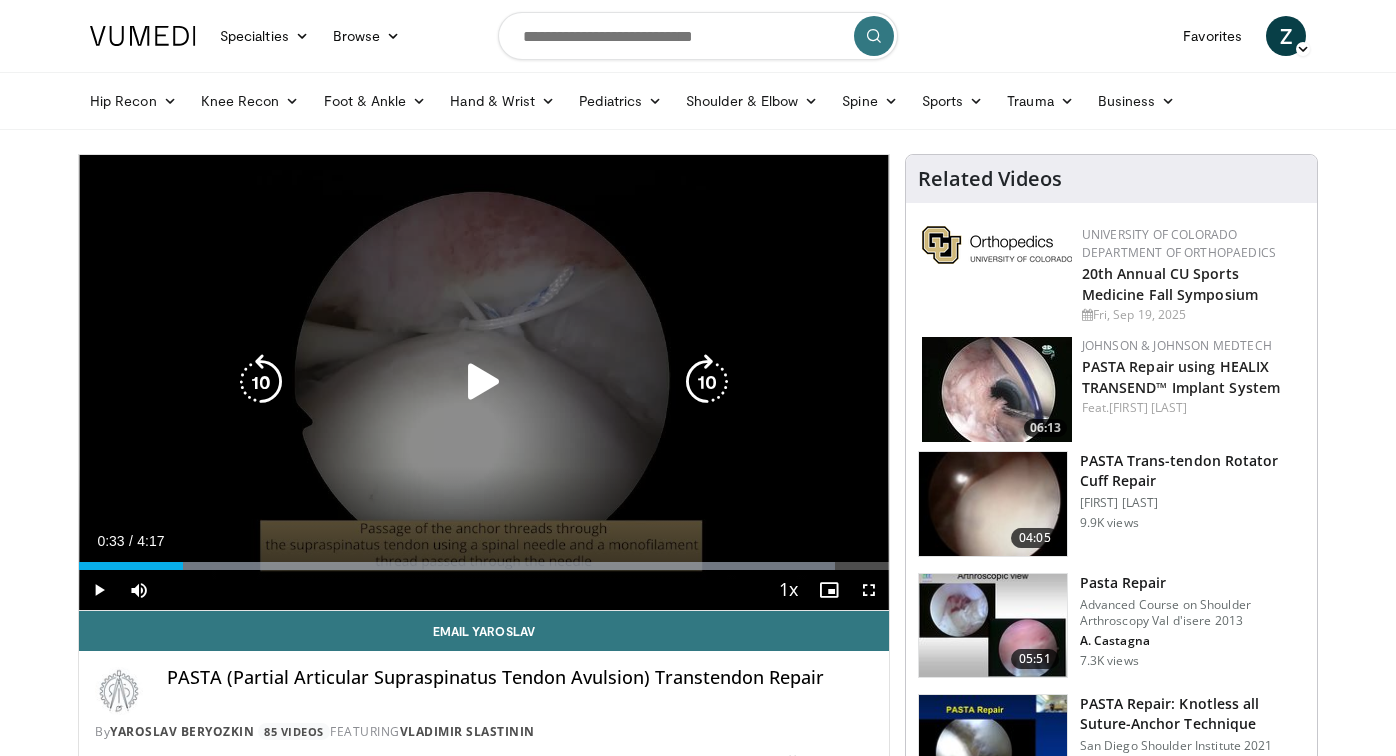 click at bounding box center [484, 382] 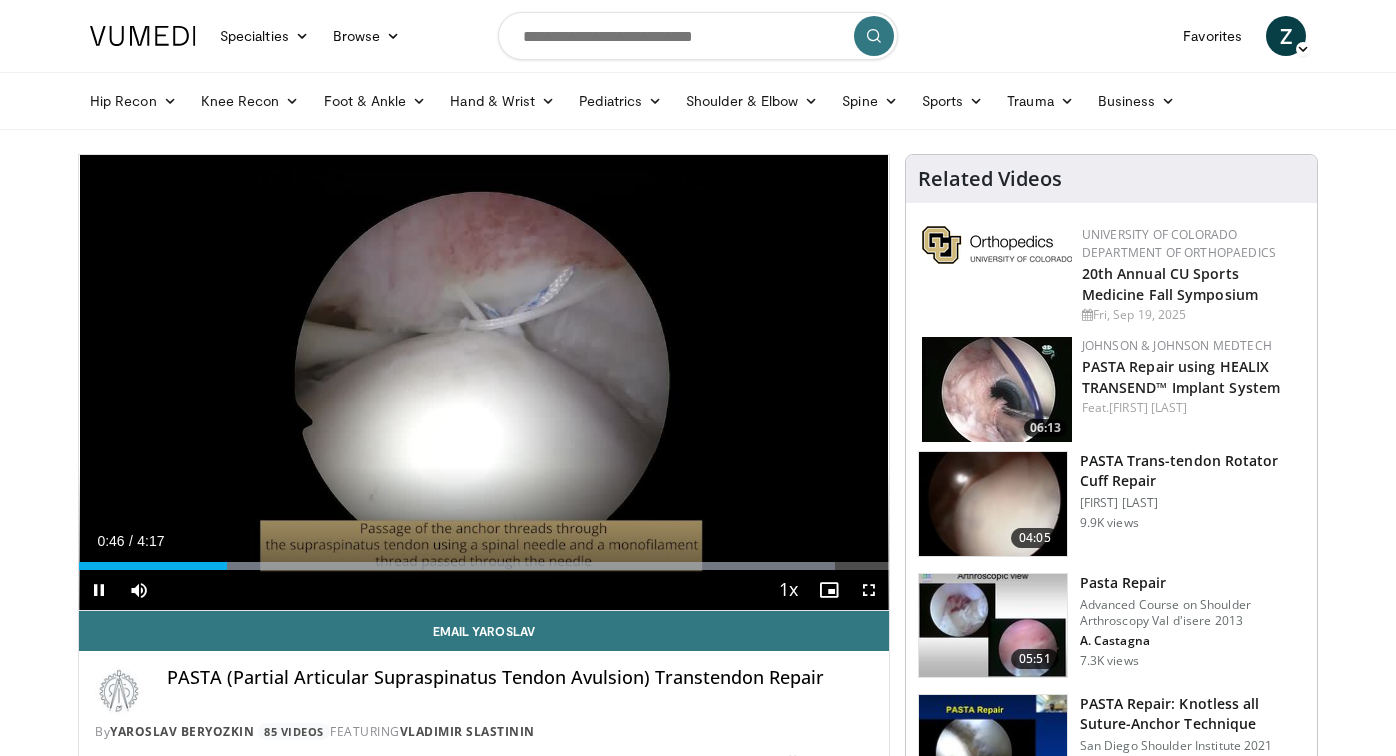 click at bounding box center [869, 590] 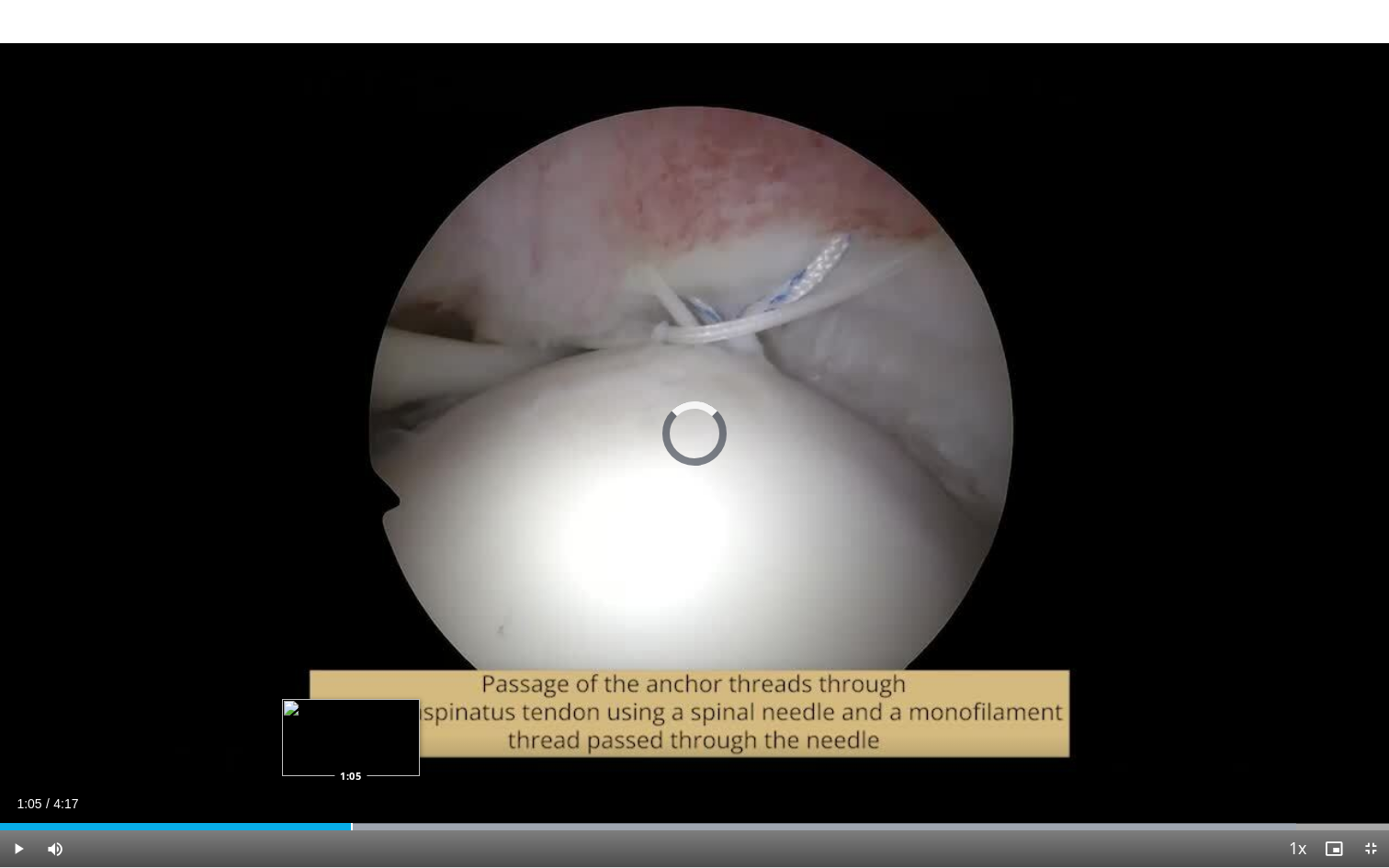 click at bounding box center [352, 827] 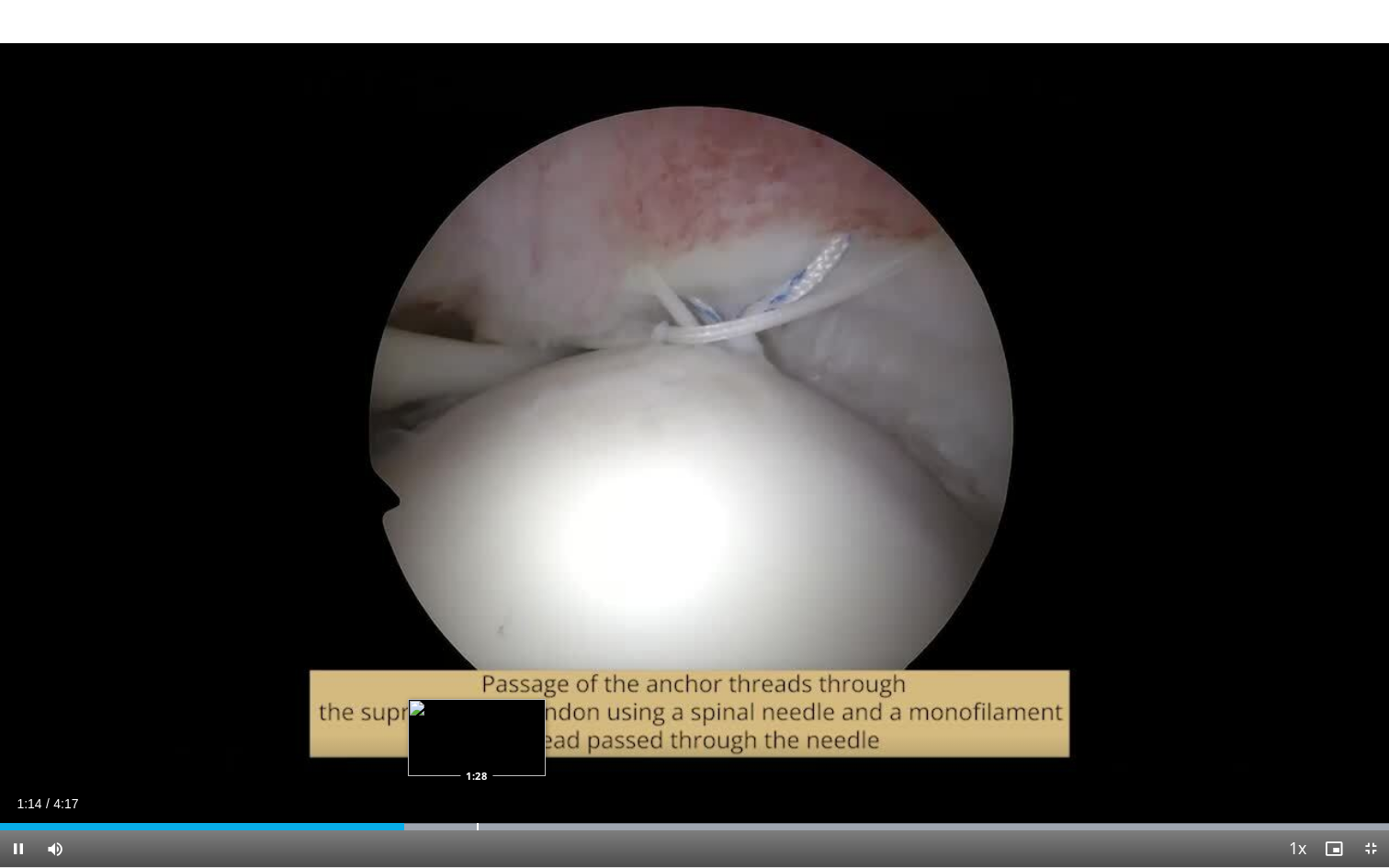 click at bounding box center (478, 827) 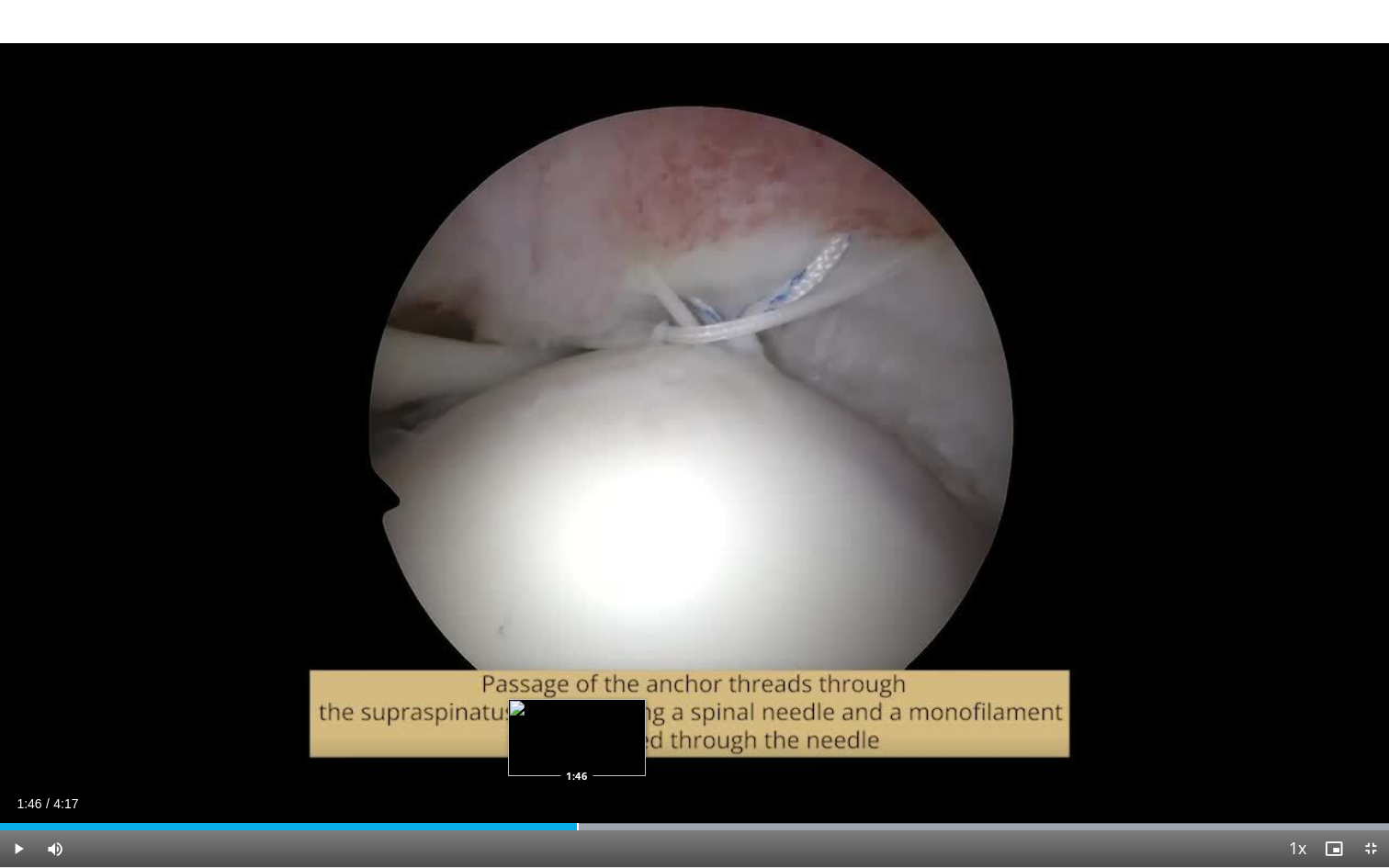 click at bounding box center (578, 827) 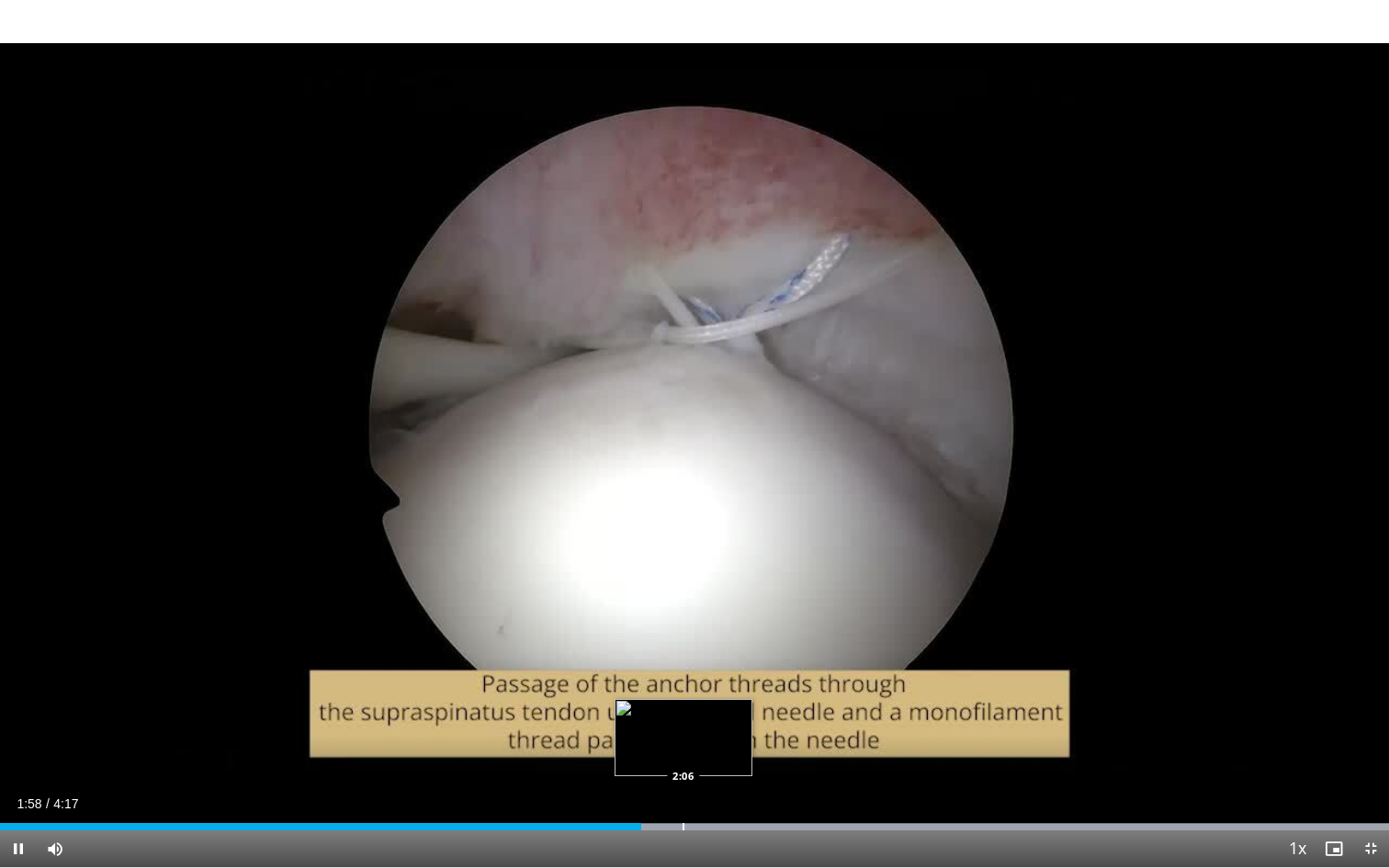 click at bounding box center [683, 827] 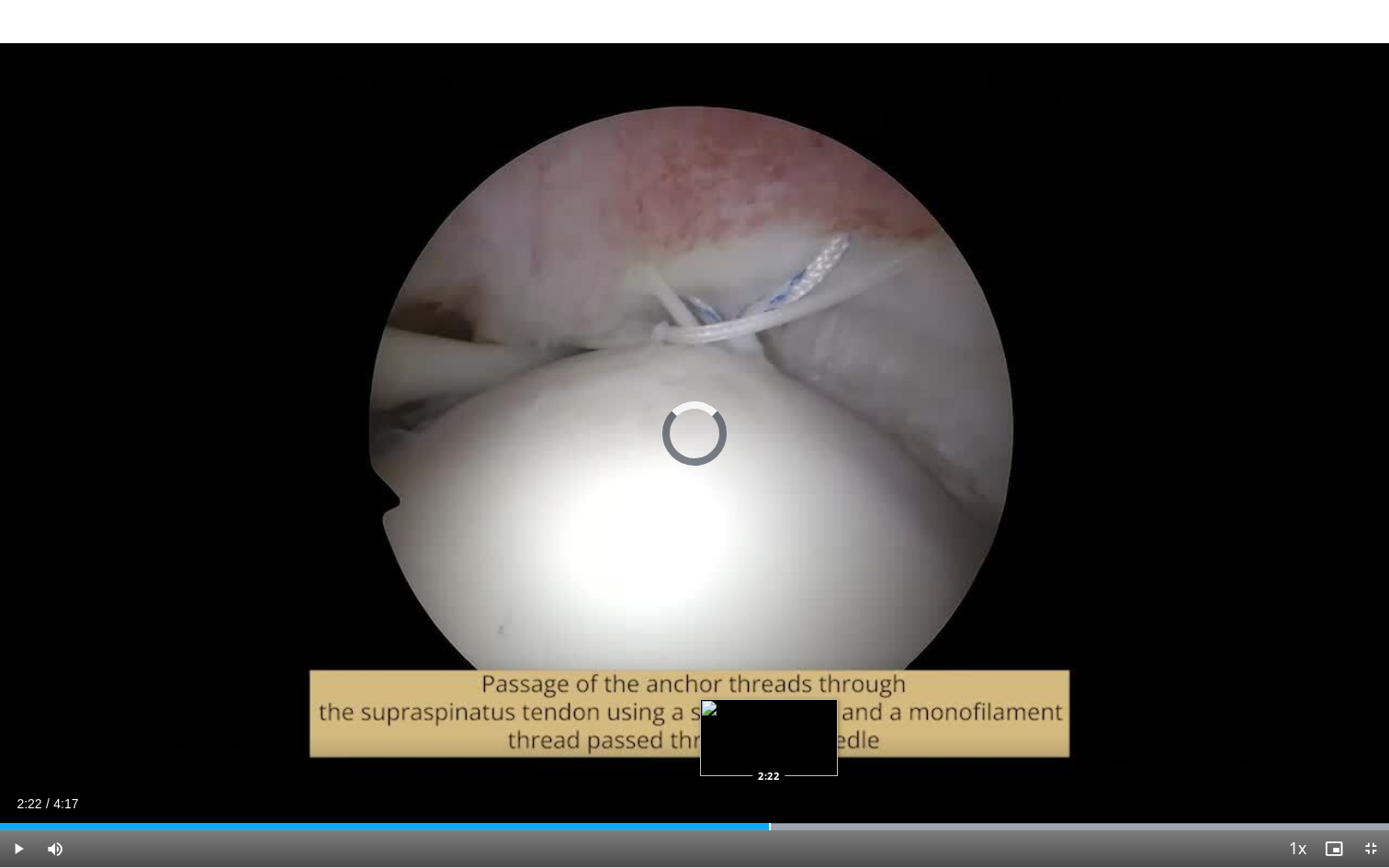 click on "Loaded :  99.97% 2:08 2:22" at bounding box center (694, 821) 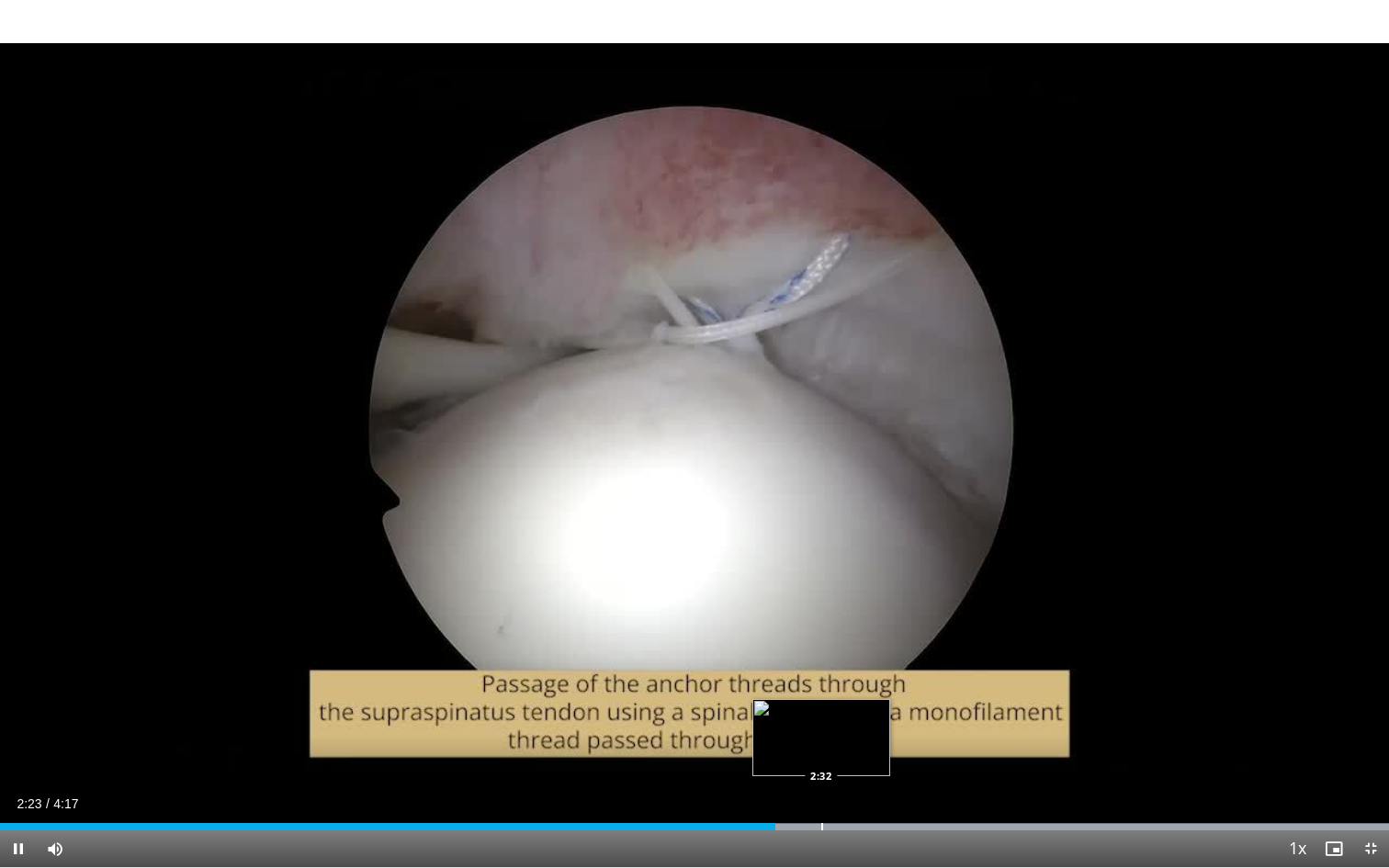click at bounding box center (822, 827) 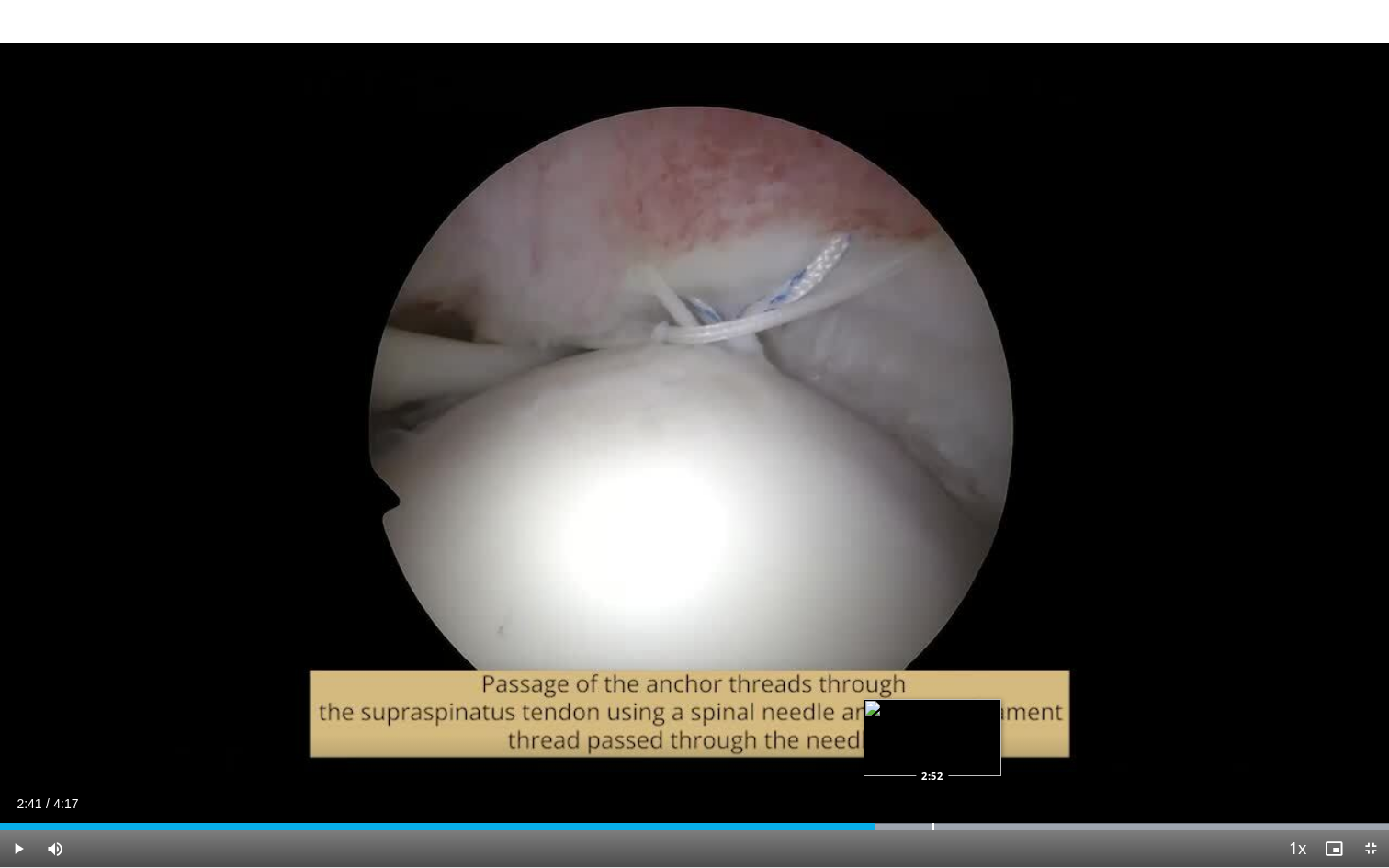 click at bounding box center (933, 827) 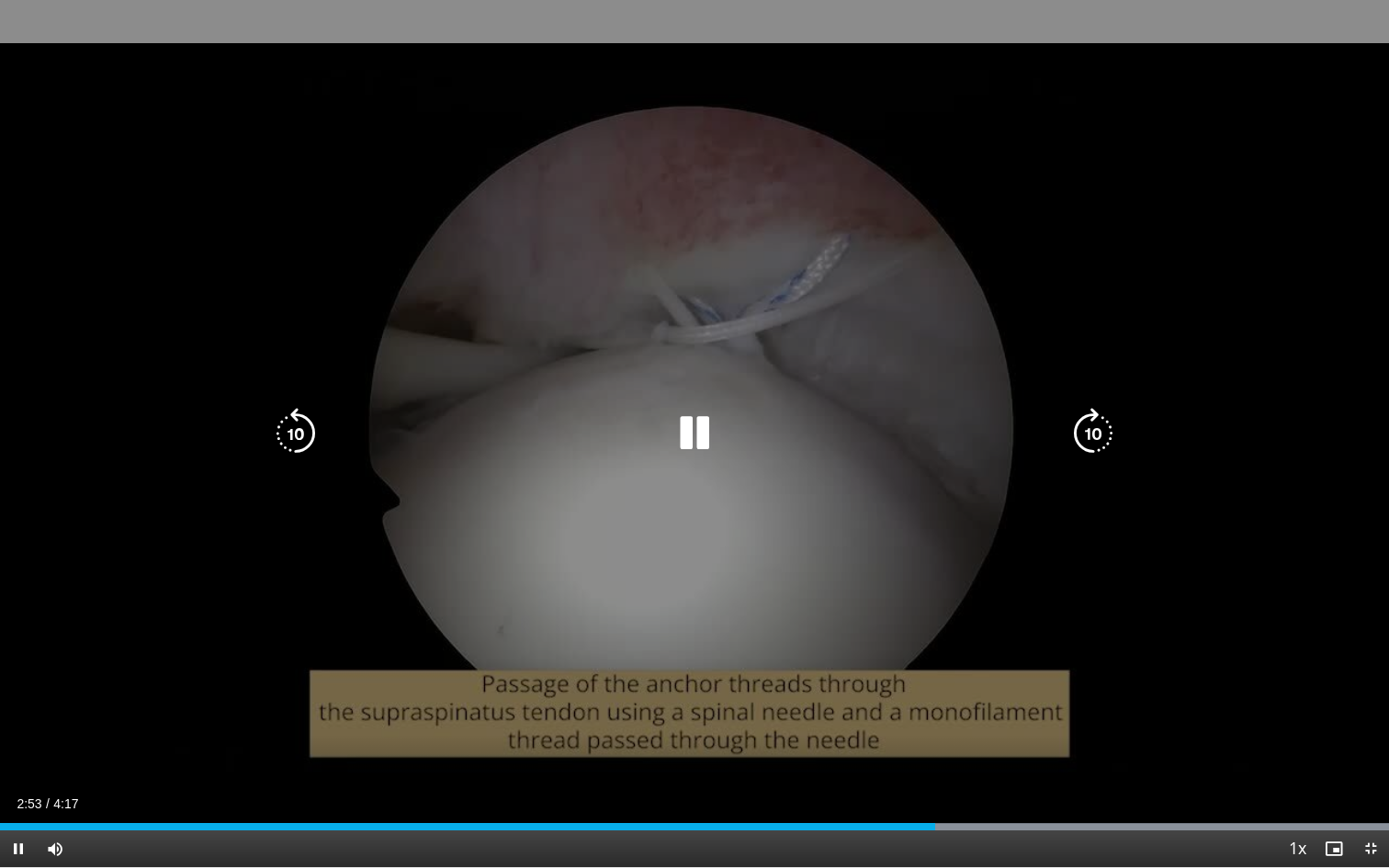 click on "Loaded :  99.97% 2:53 2:55" at bounding box center (694, 821) 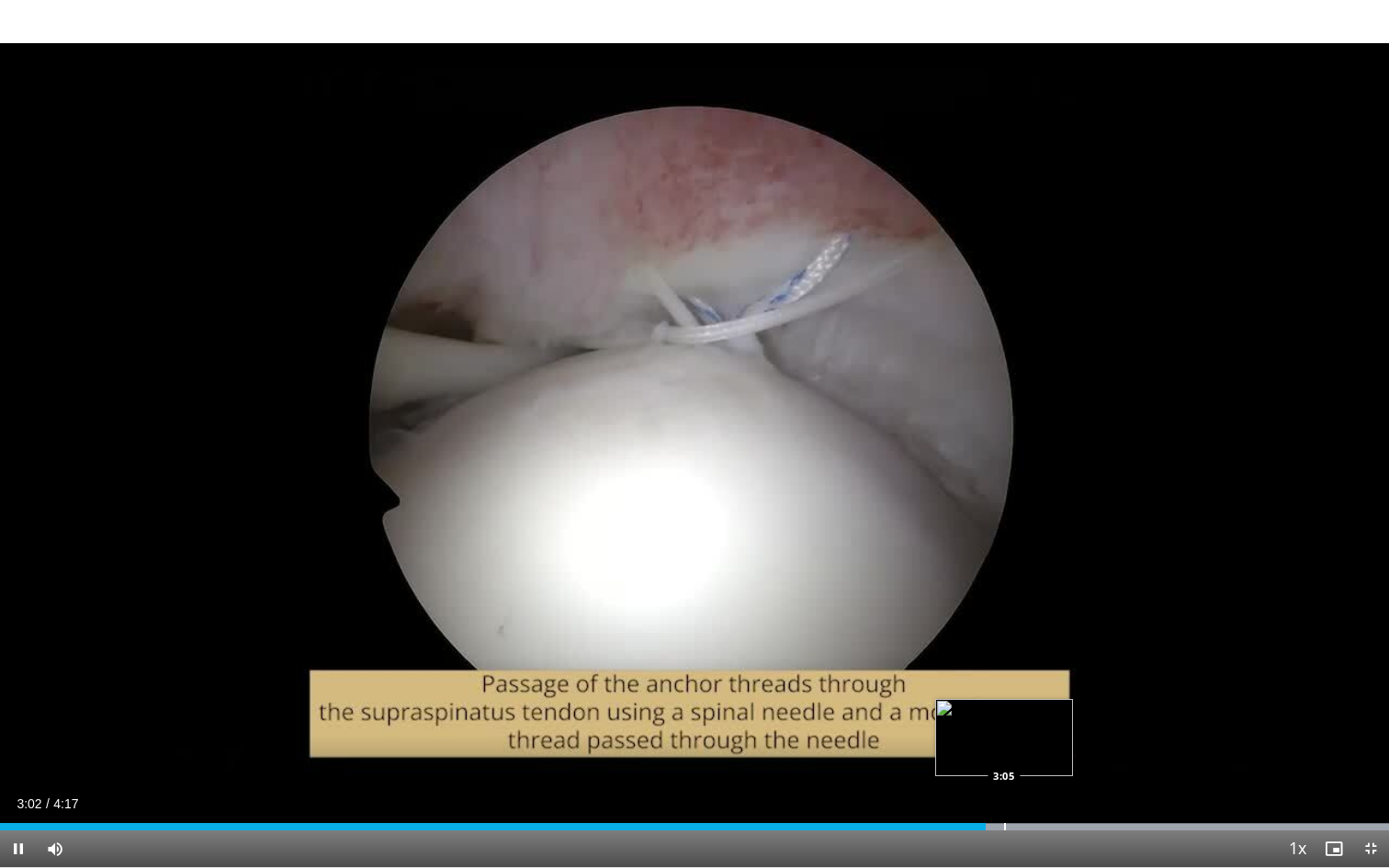 click on "Loaded :  99.97% 3:02 3:05" at bounding box center (694, 821) 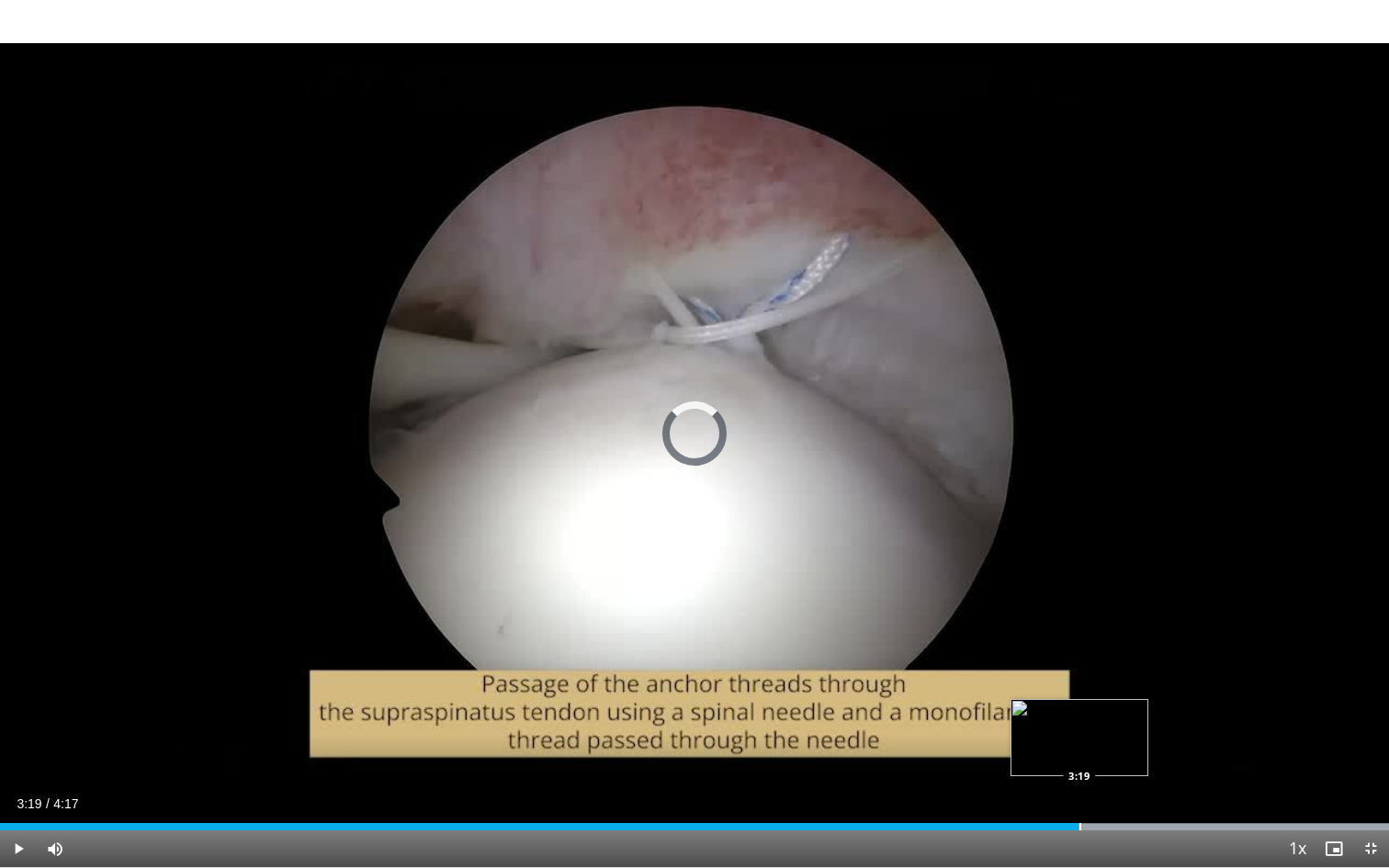click on "Loaded :  99.97% 3:19 3:19" at bounding box center (694, 821) 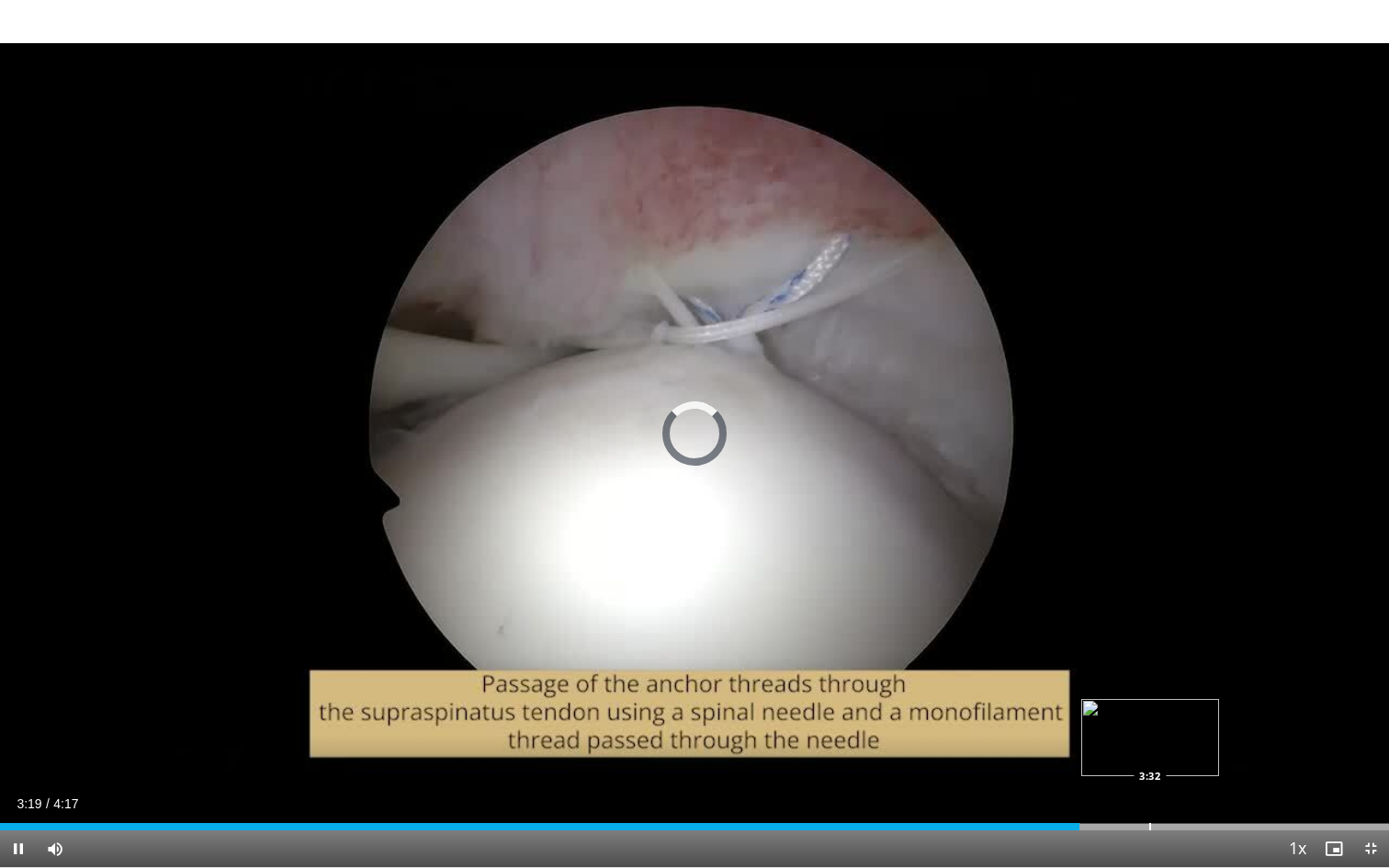 click at bounding box center (1150, 827) 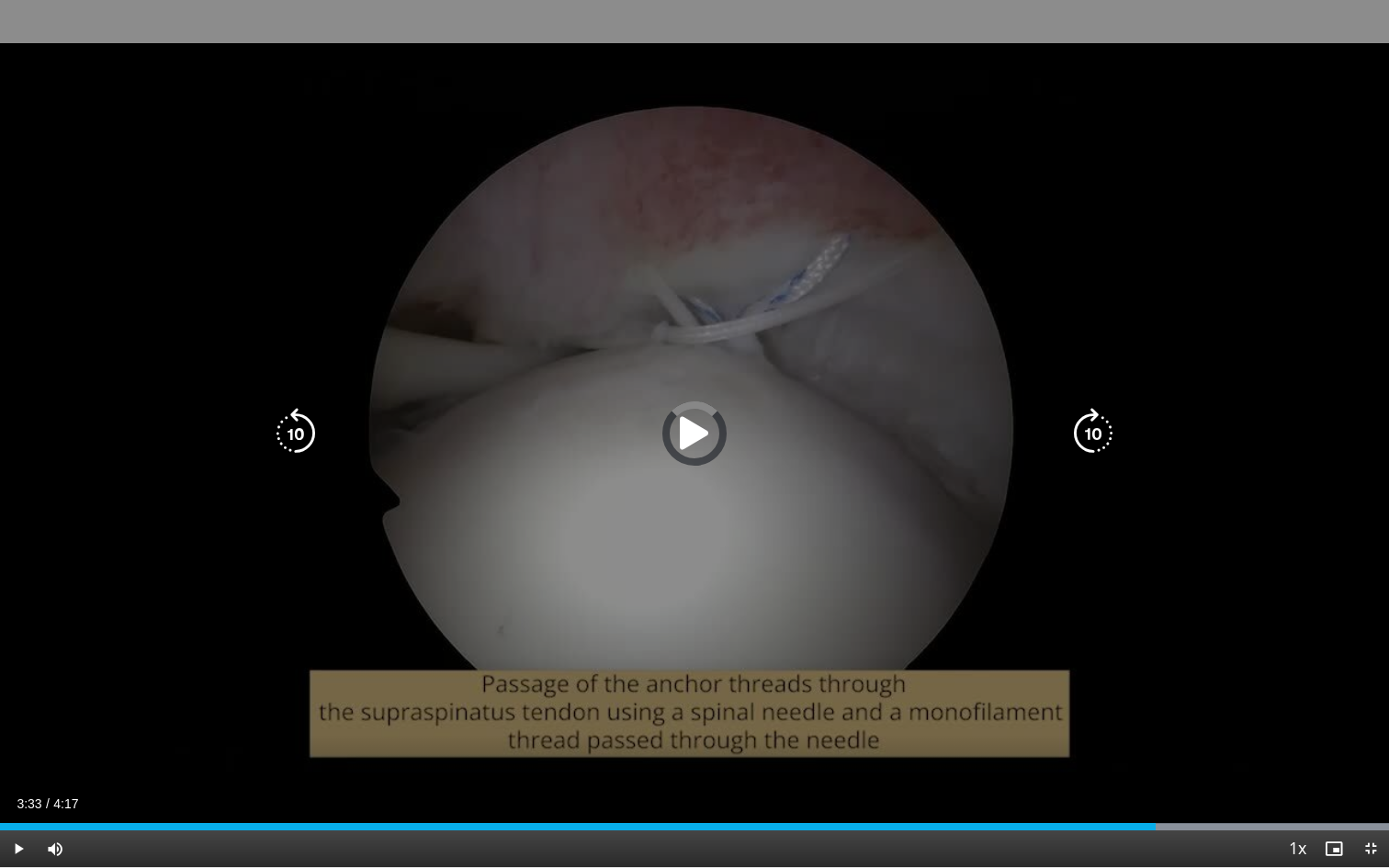 click on "Loaded :  99.97% 3:34 3:50" at bounding box center (694, 821) 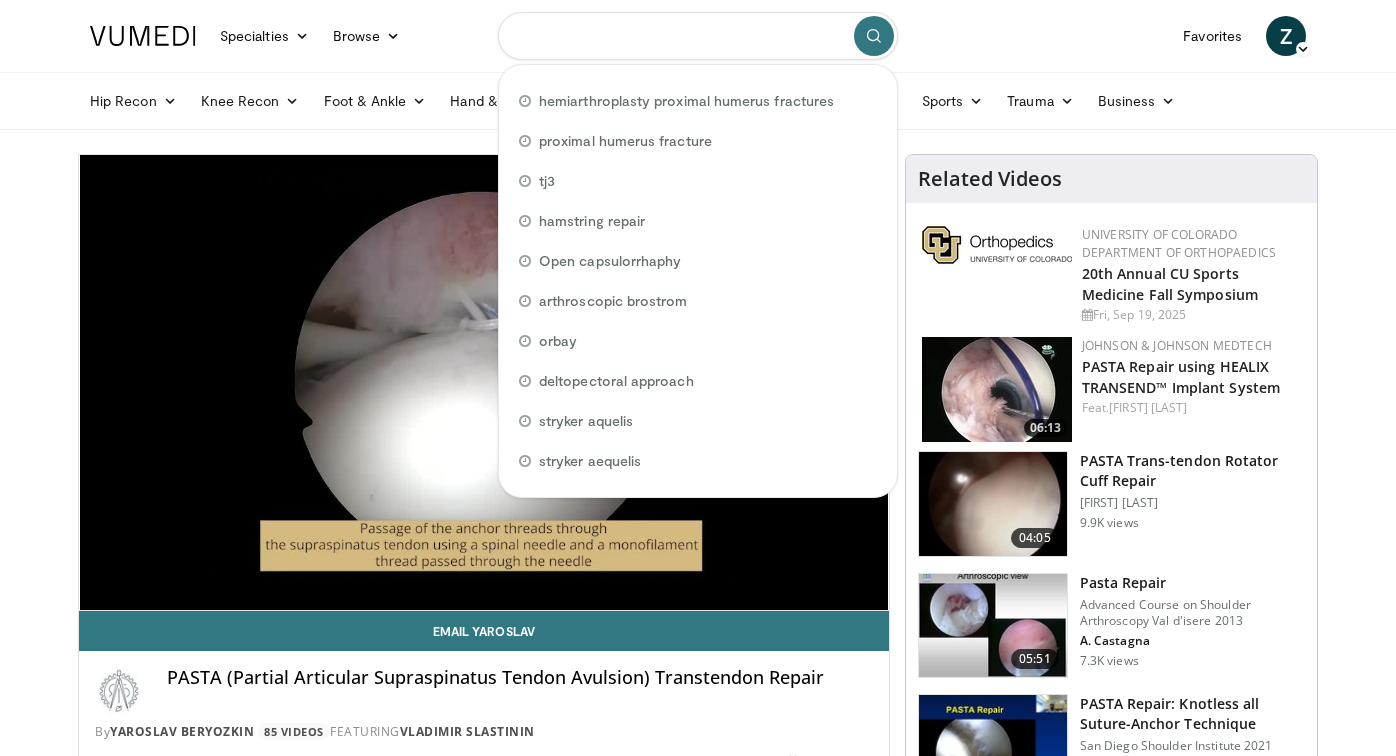 click at bounding box center (698, 36) 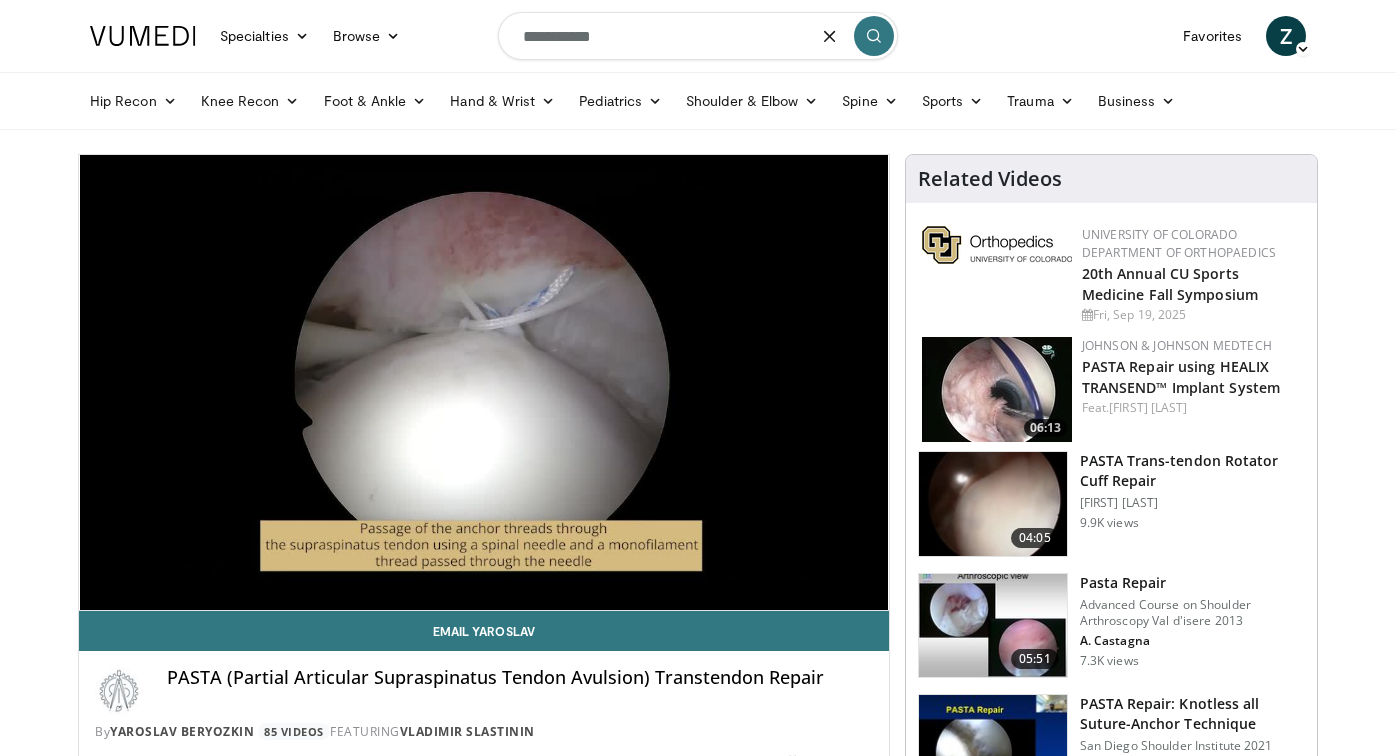 type on "**********" 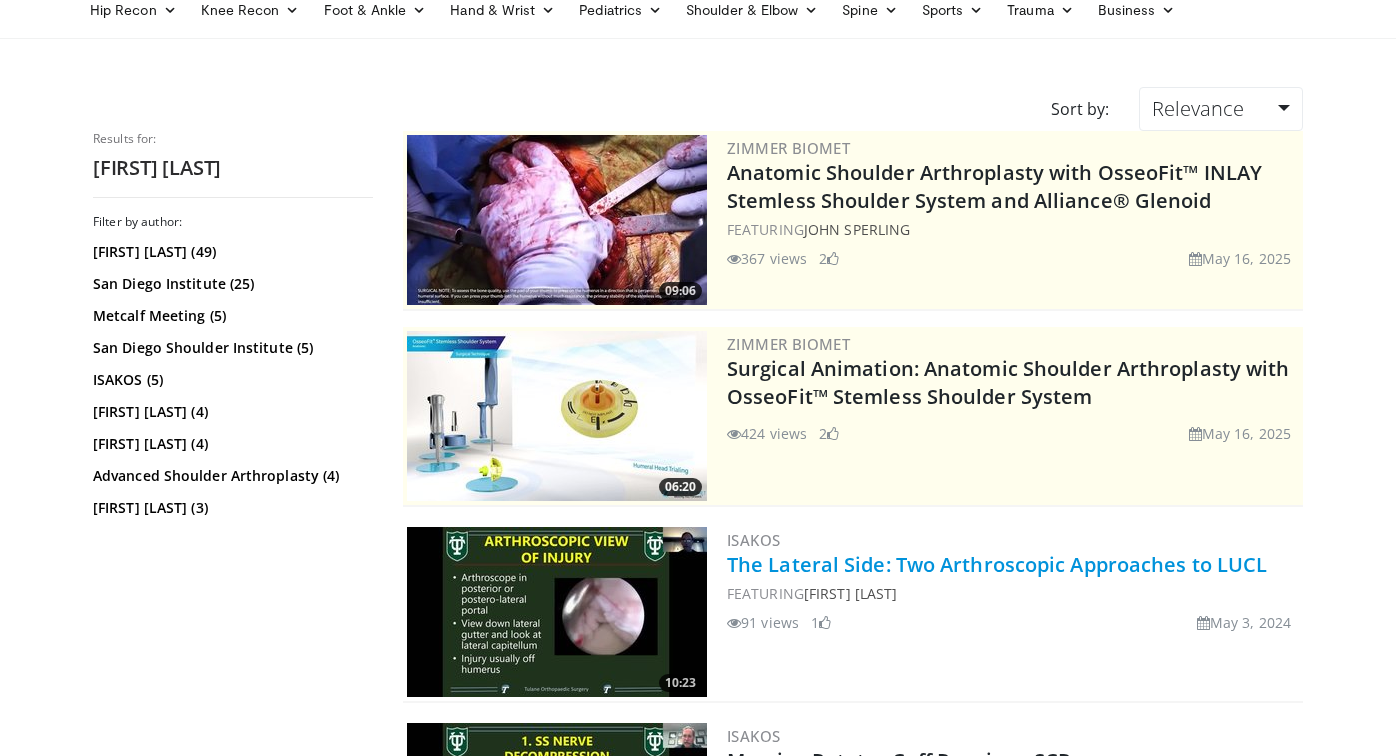 scroll, scrollTop: 142, scrollLeft: 0, axis: vertical 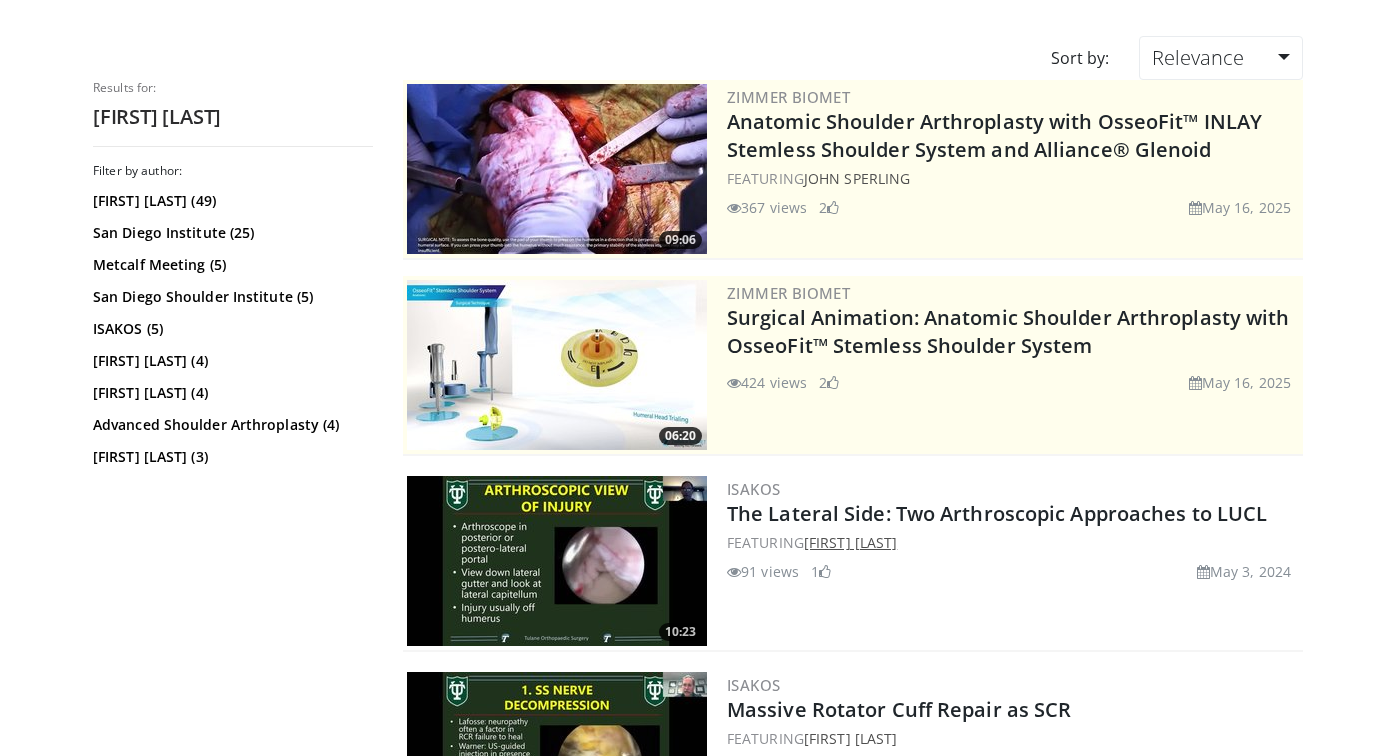 click on "Felix Savoie" at bounding box center (850, 542) 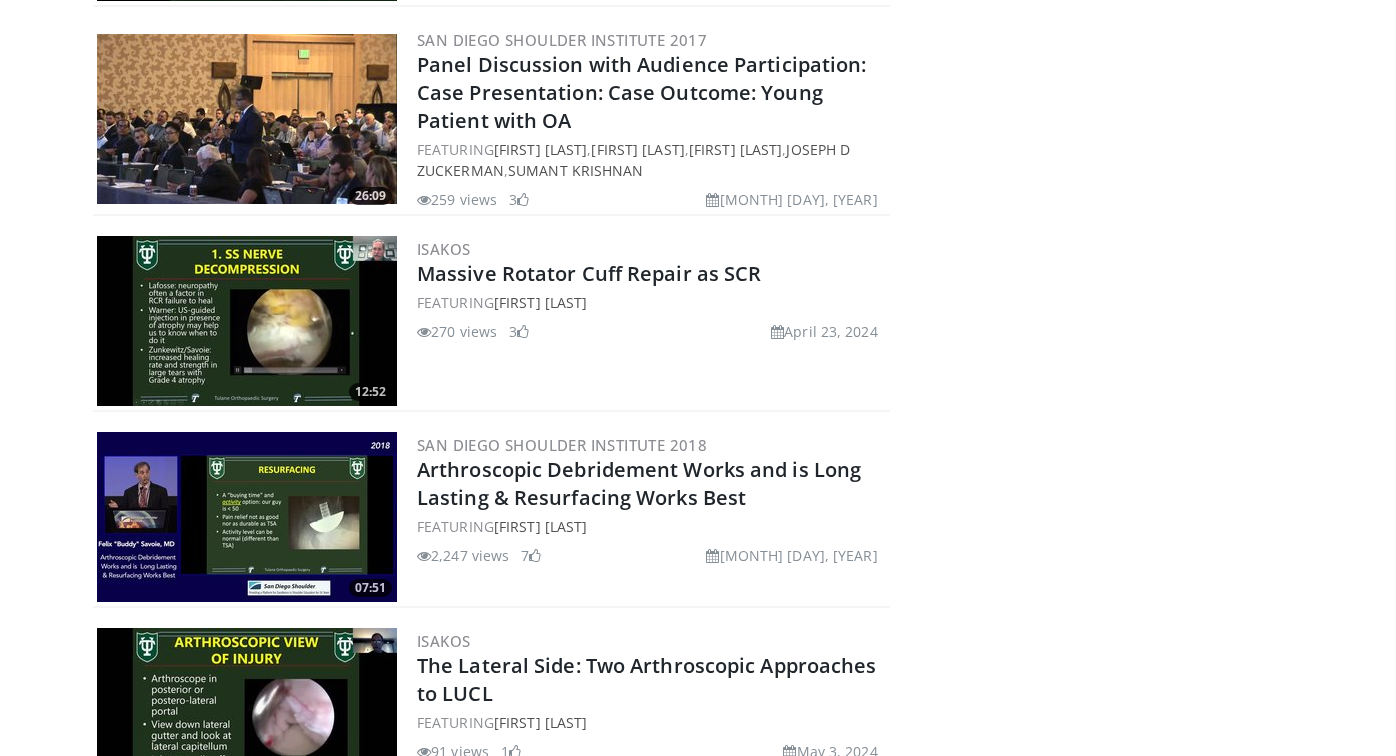 scroll, scrollTop: 0, scrollLeft: 0, axis: both 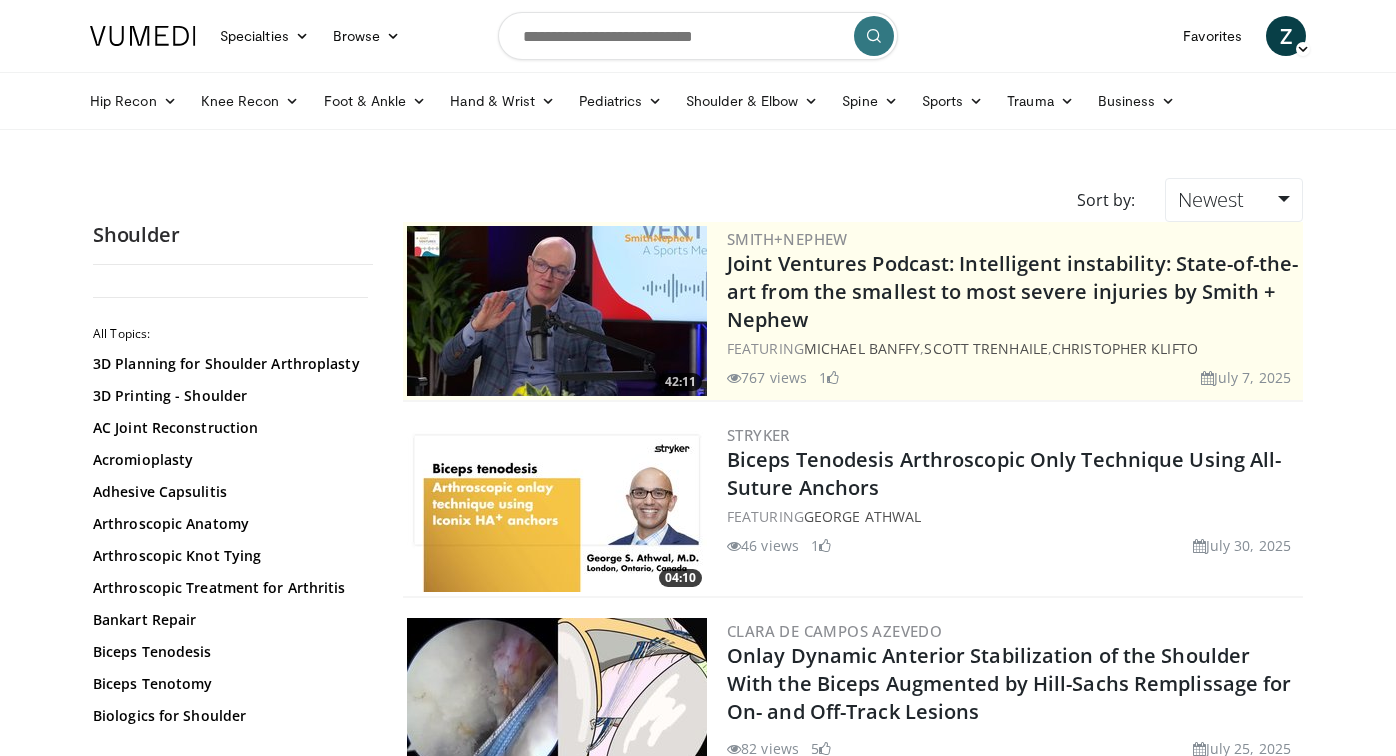 click at bounding box center (557, 507) 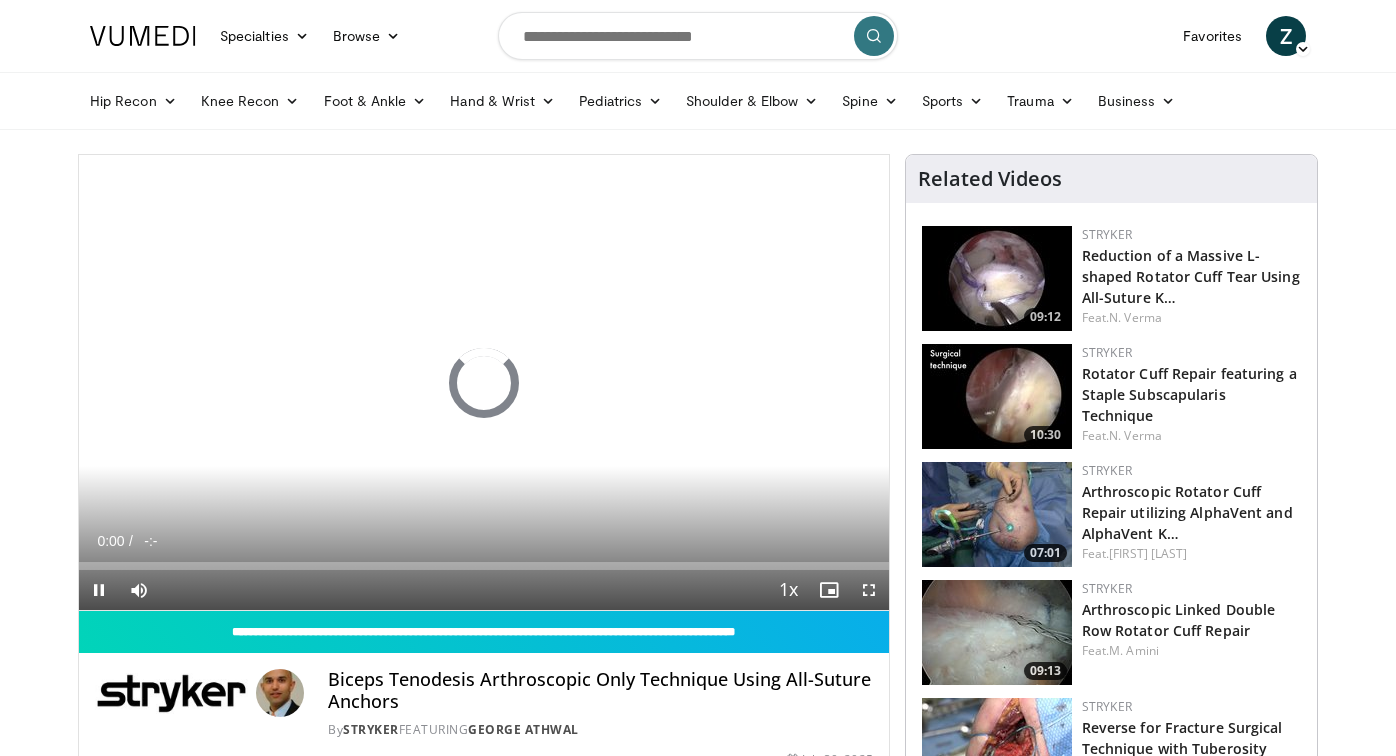 scroll, scrollTop: 0, scrollLeft: 0, axis: both 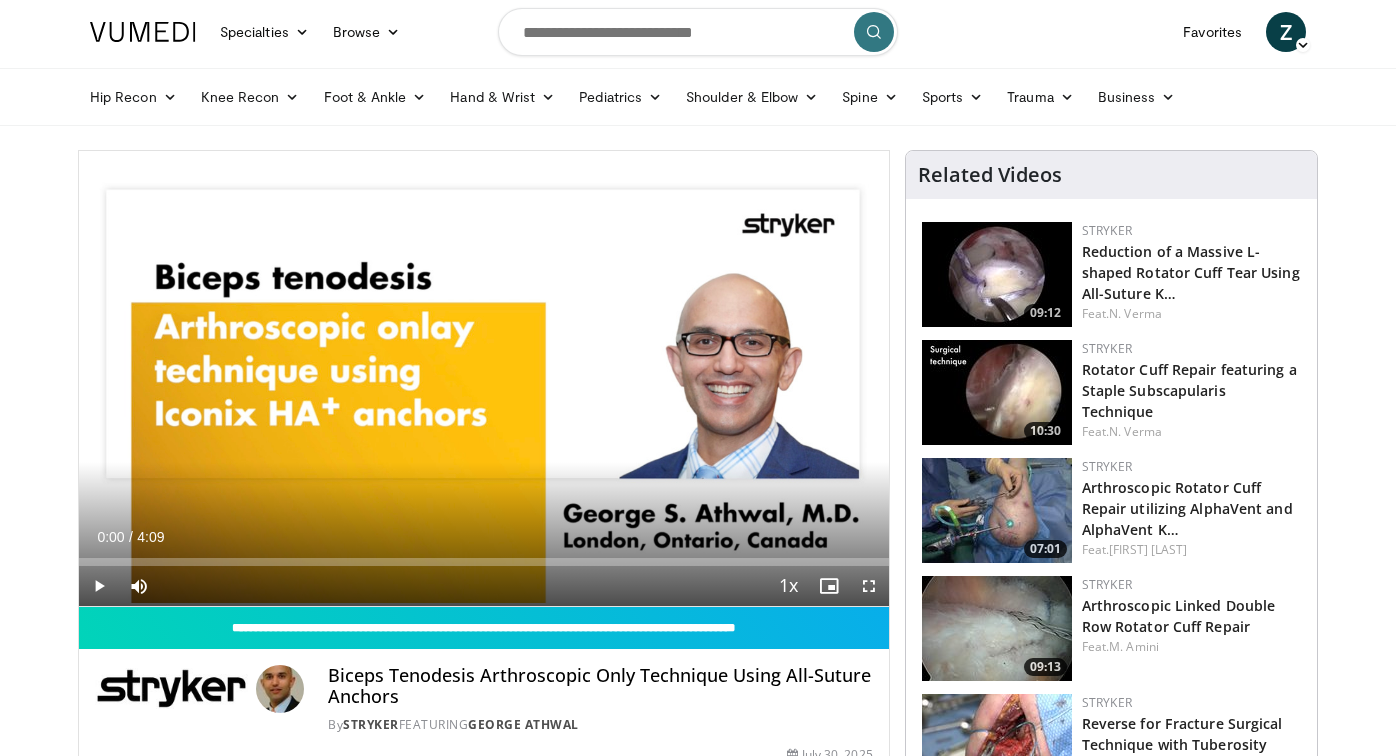 click at bounding box center (99, 586) 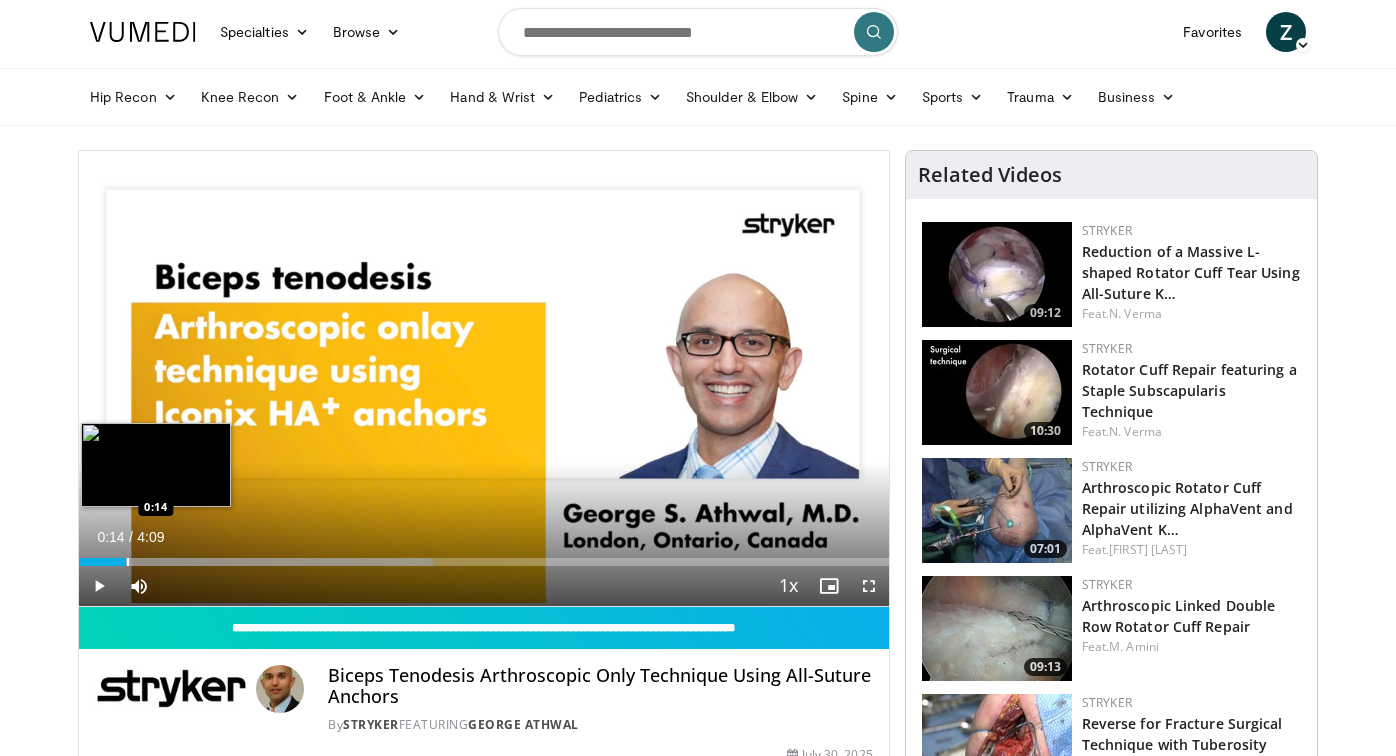 click on "Loaded :  43.71% 0:14 0:14" at bounding box center (484, 562) 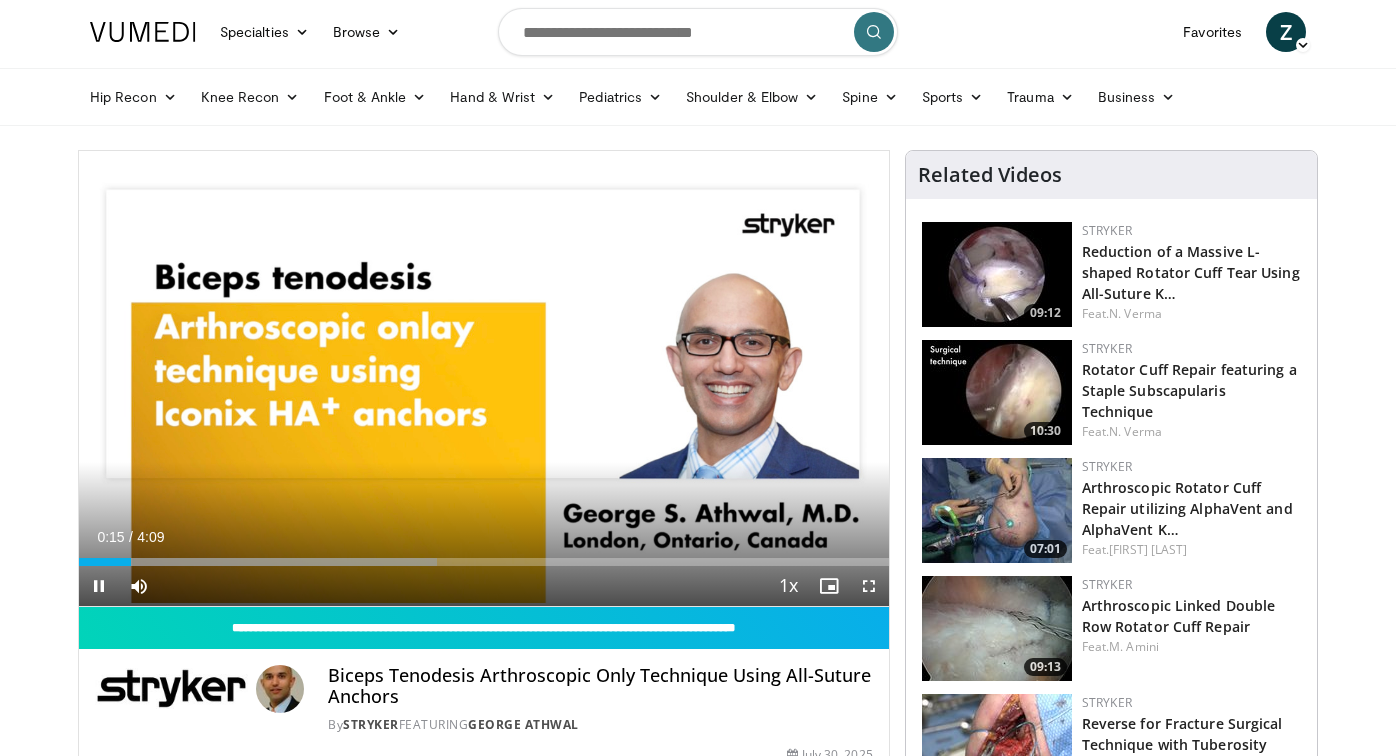click at bounding box center [869, 586] 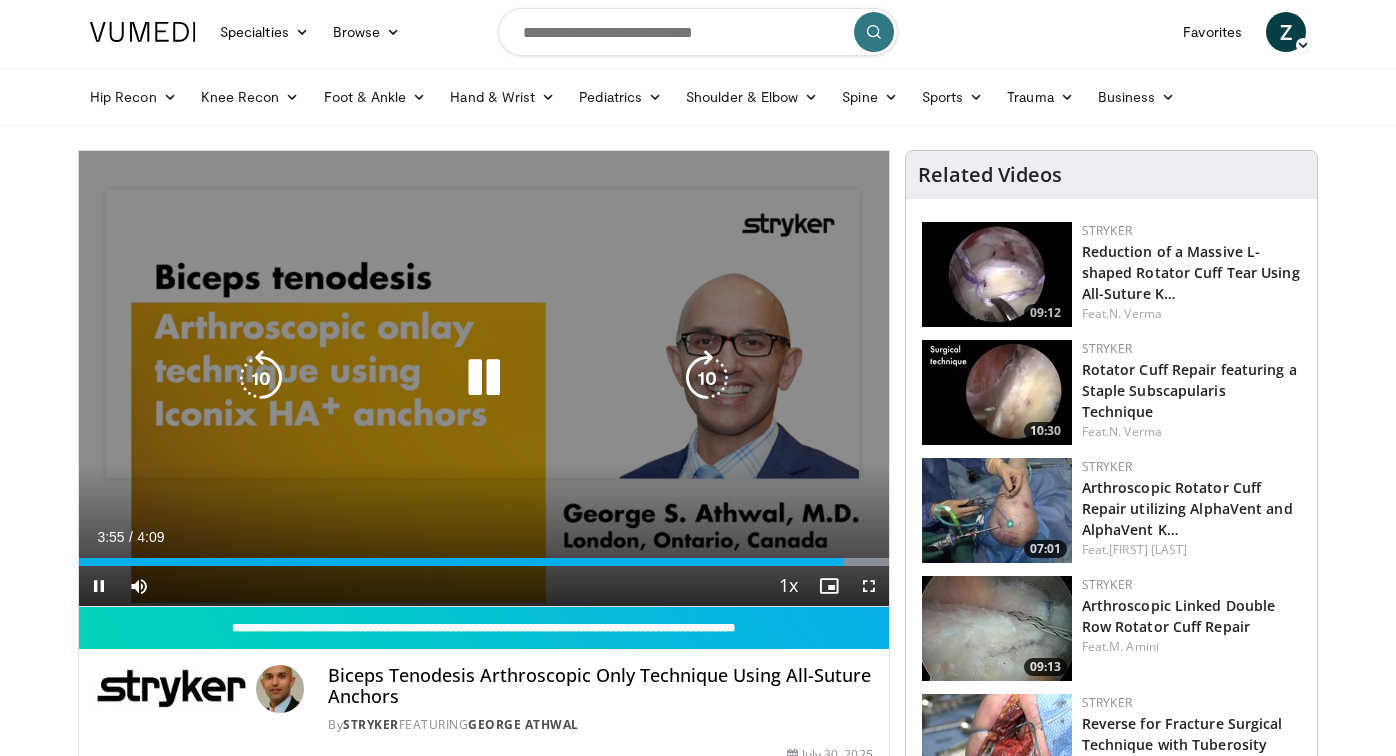 click at bounding box center [484, 378] 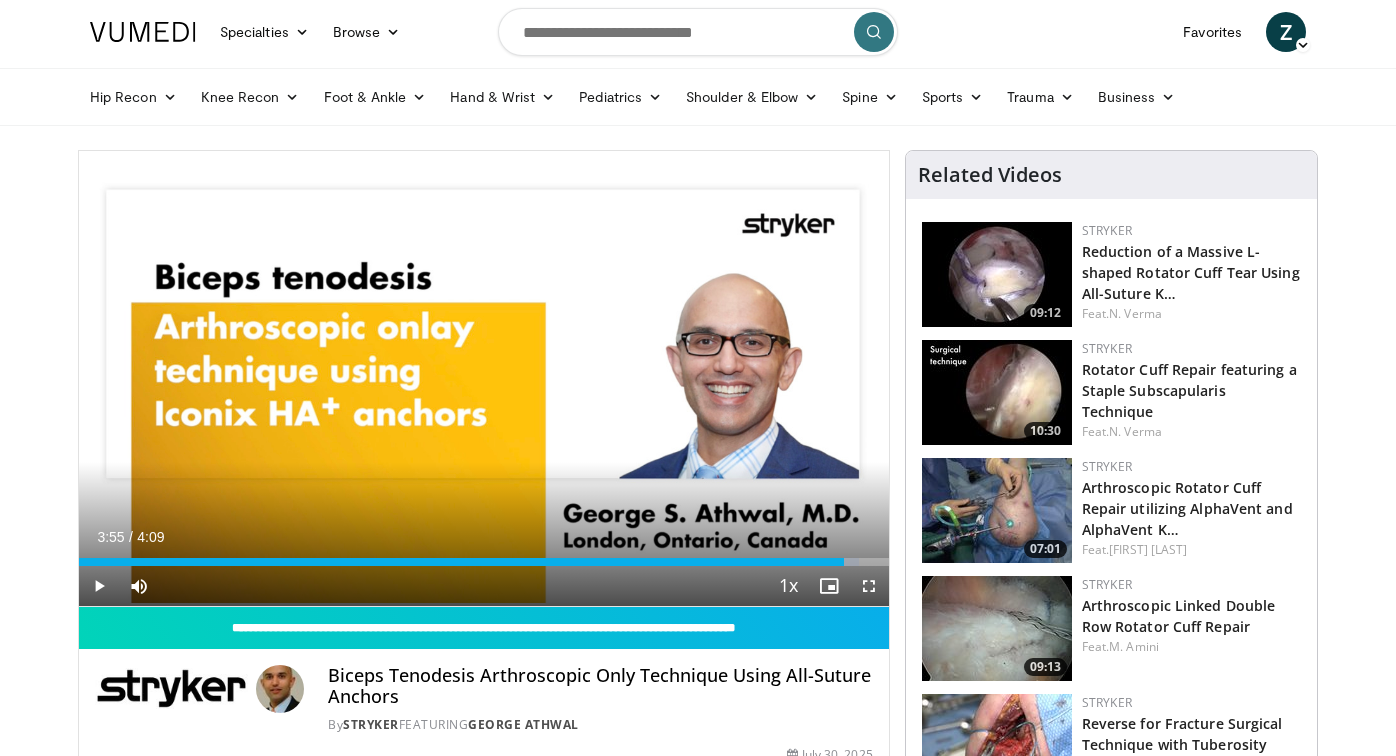 click at bounding box center (997, 274) 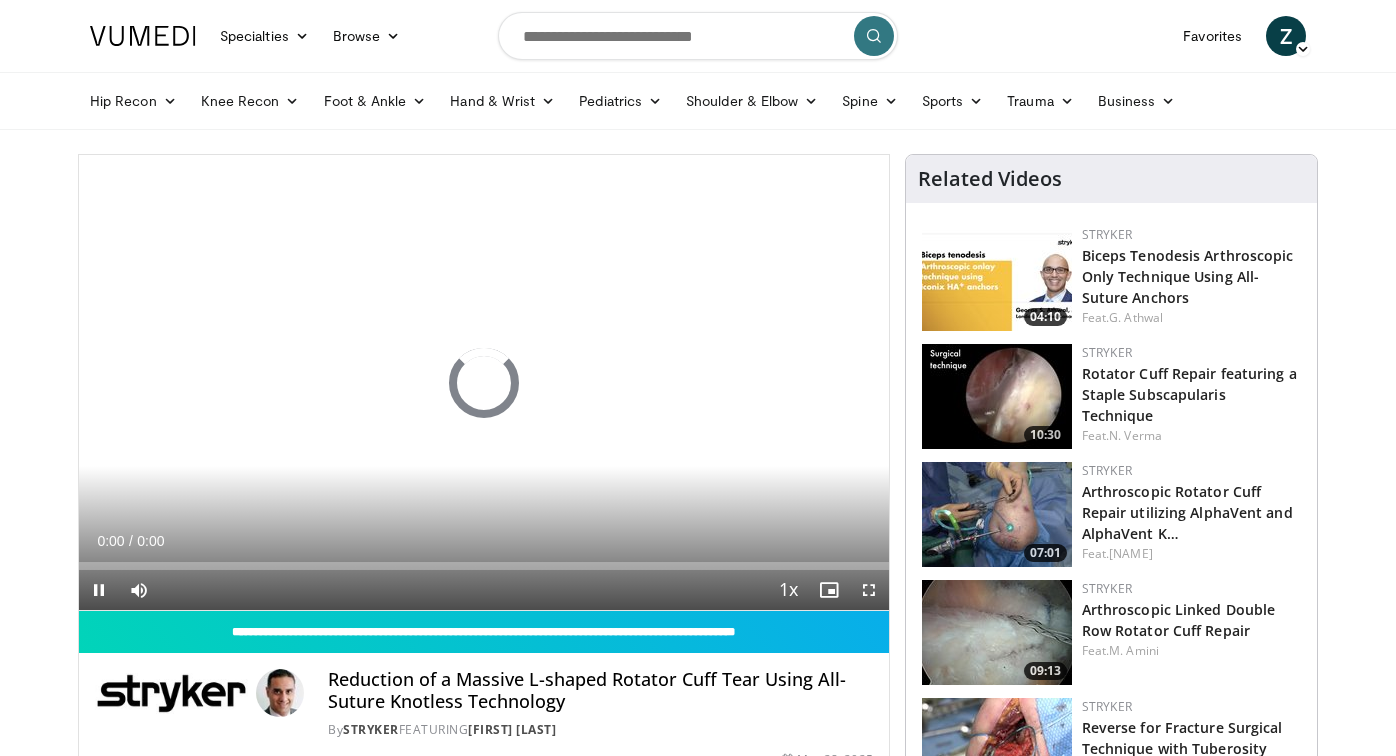 scroll, scrollTop: 0, scrollLeft: 0, axis: both 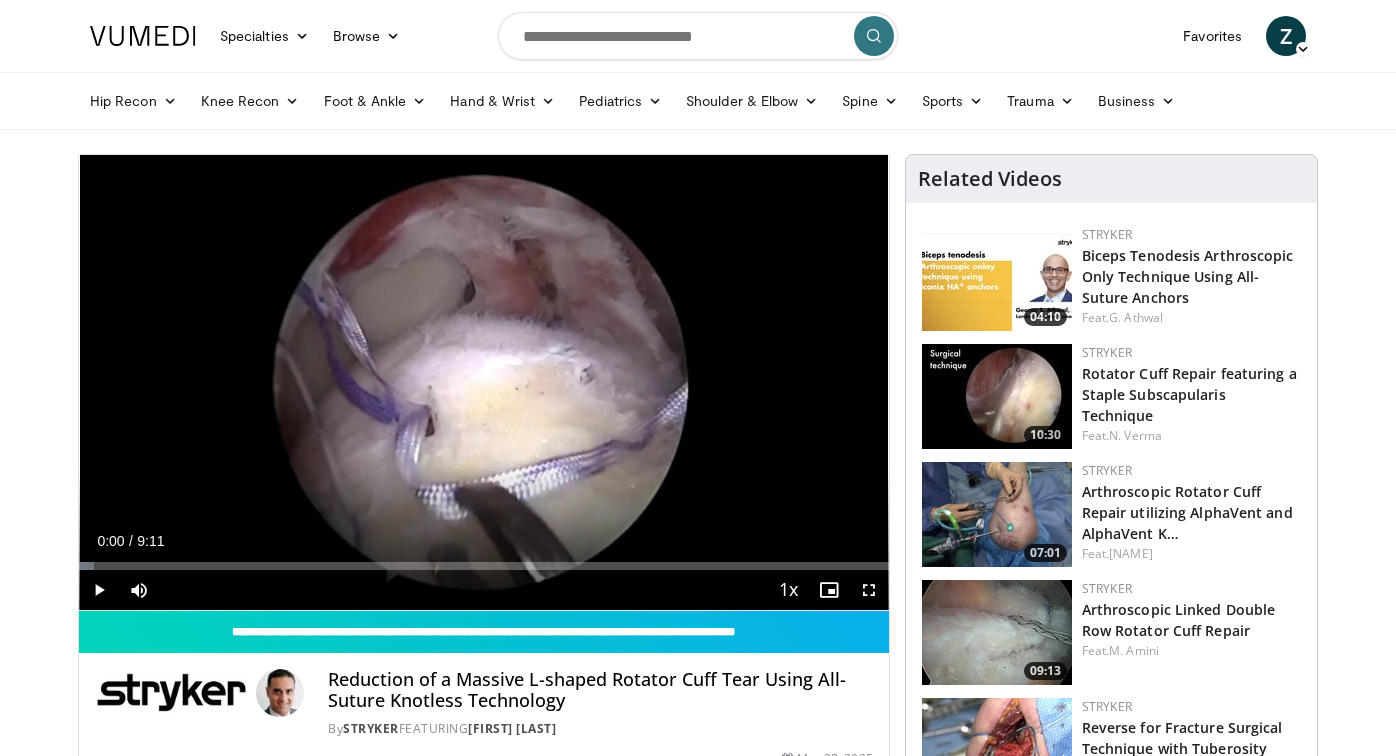 click at bounding box center (99, 590) 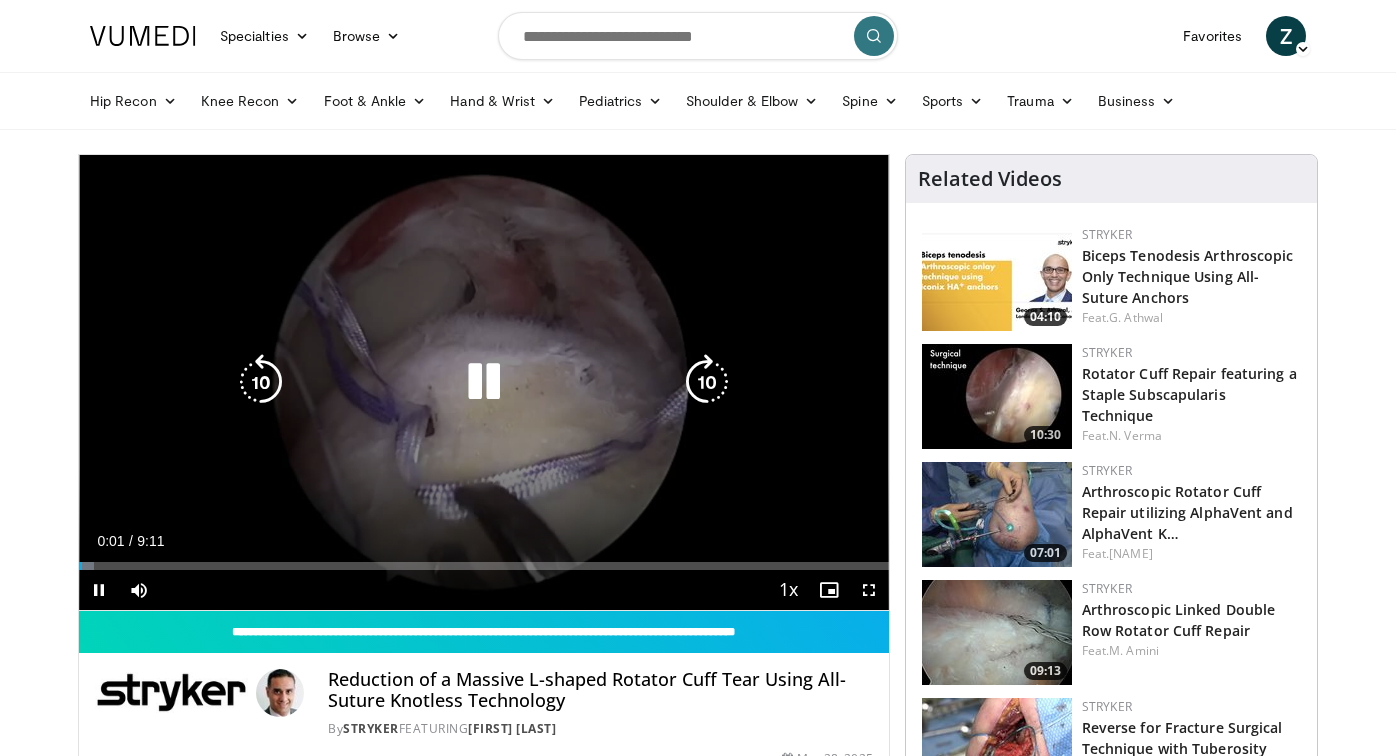 click at bounding box center (484, 382) 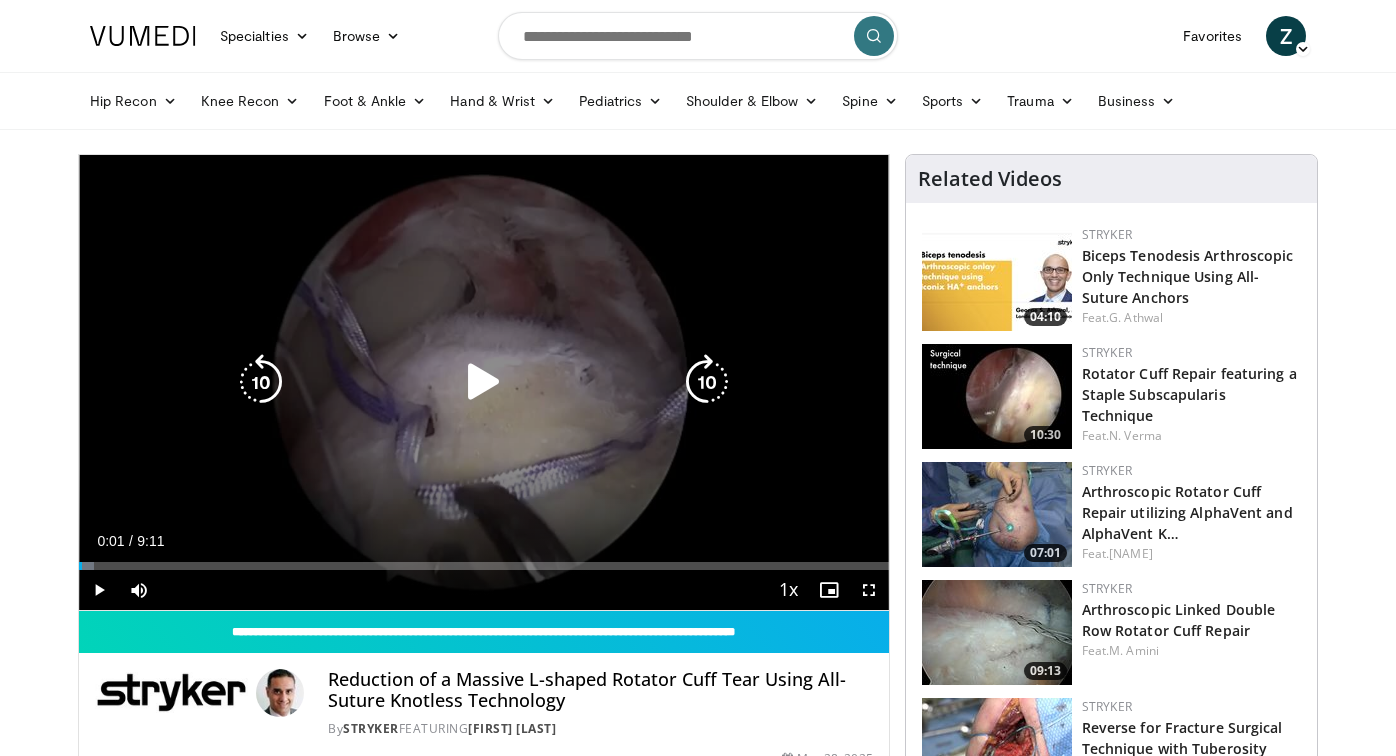 click at bounding box center (484, 382) 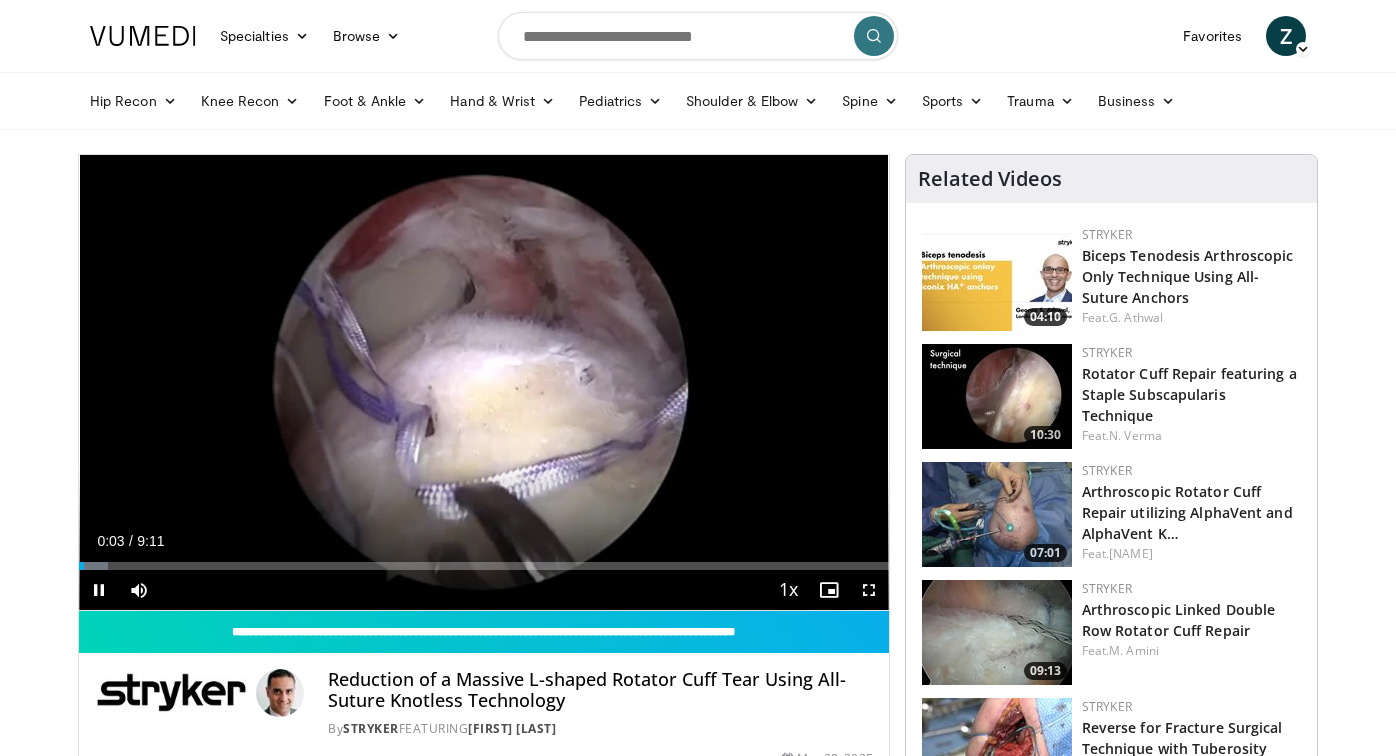 click at bounding box center [869, 590] 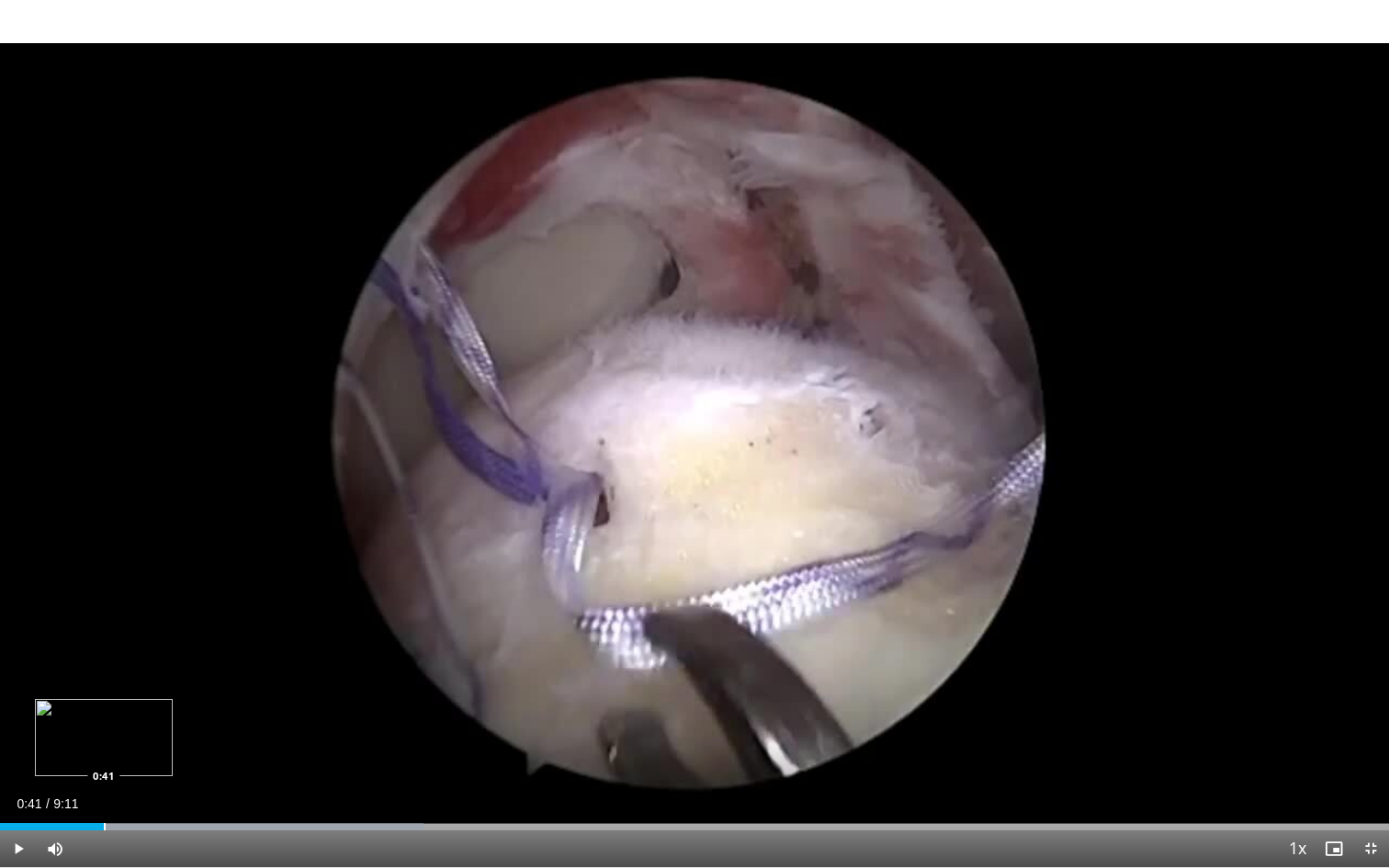 click at bounding box center [105, 827] 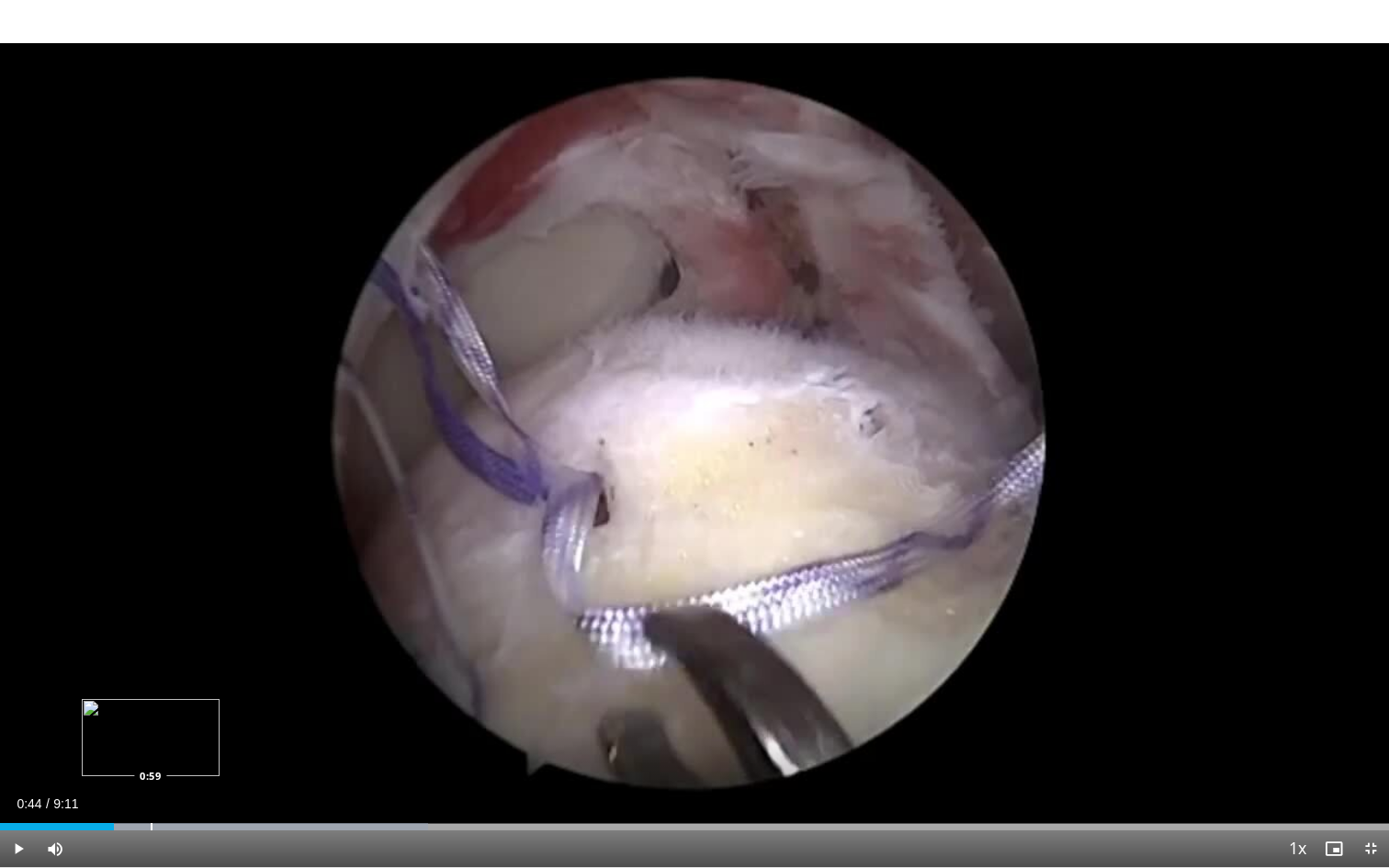 click at bounding box center (152, 827) 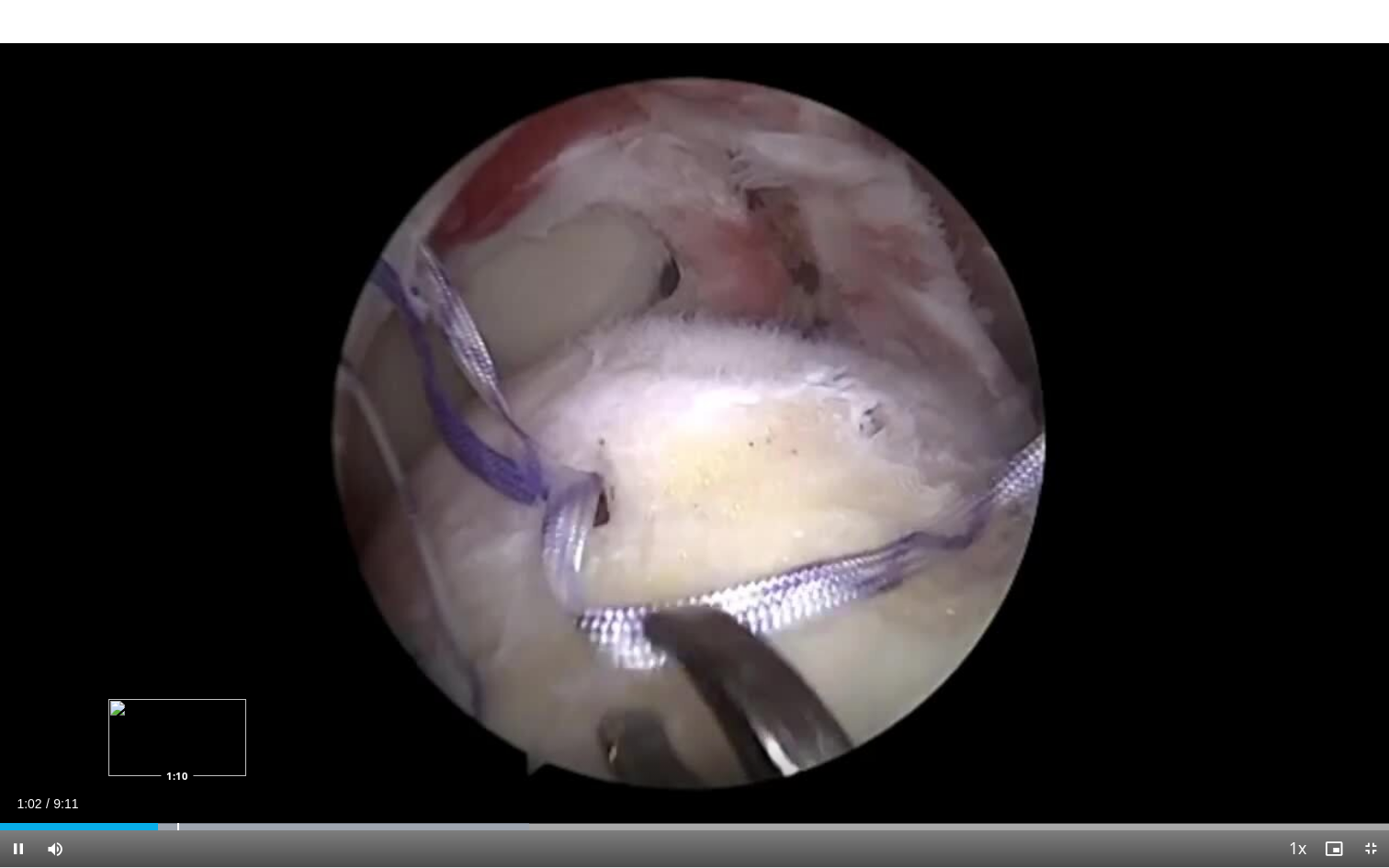 click at bounding box center [178, 827] 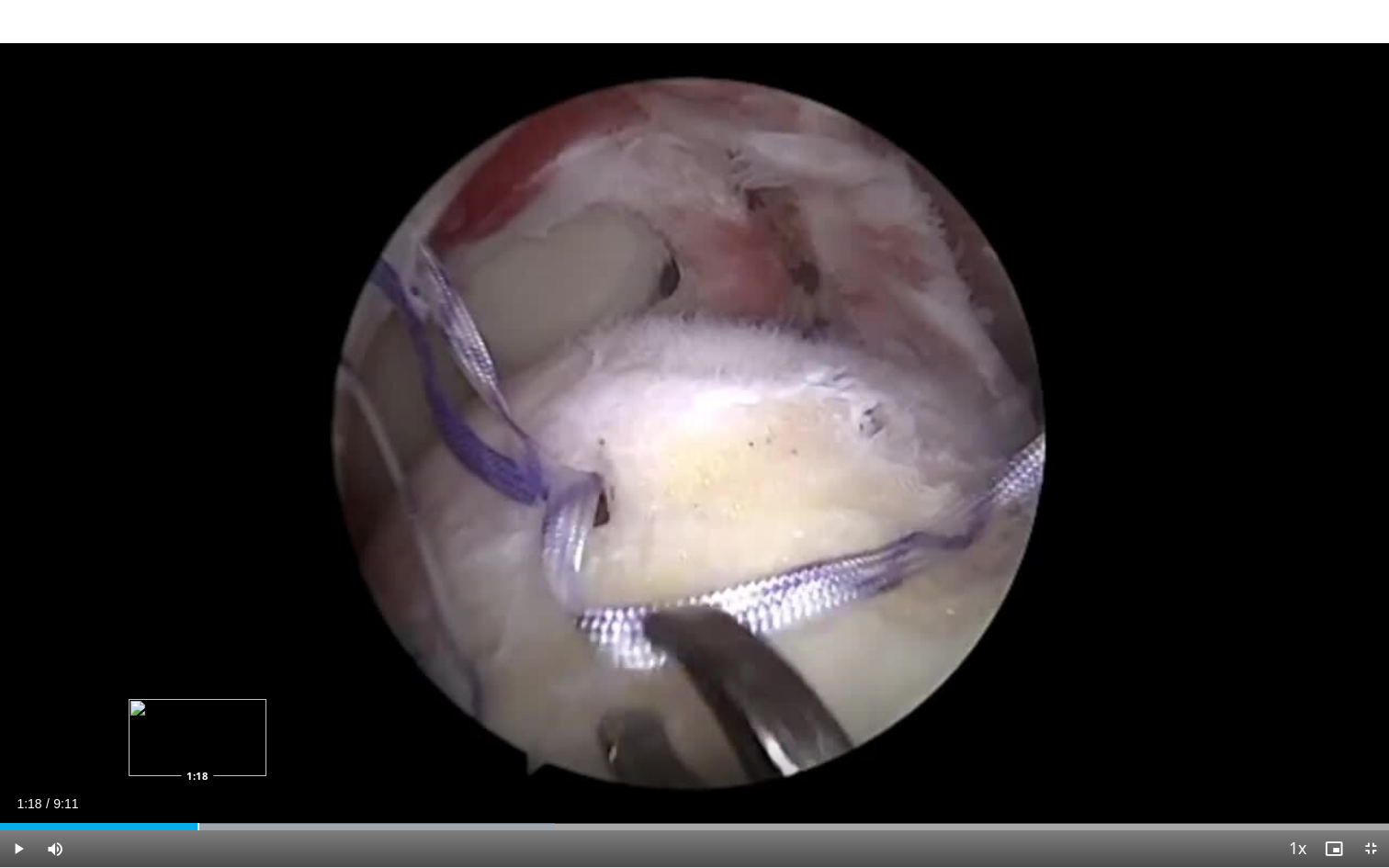 click at bounding box center (198, 827) 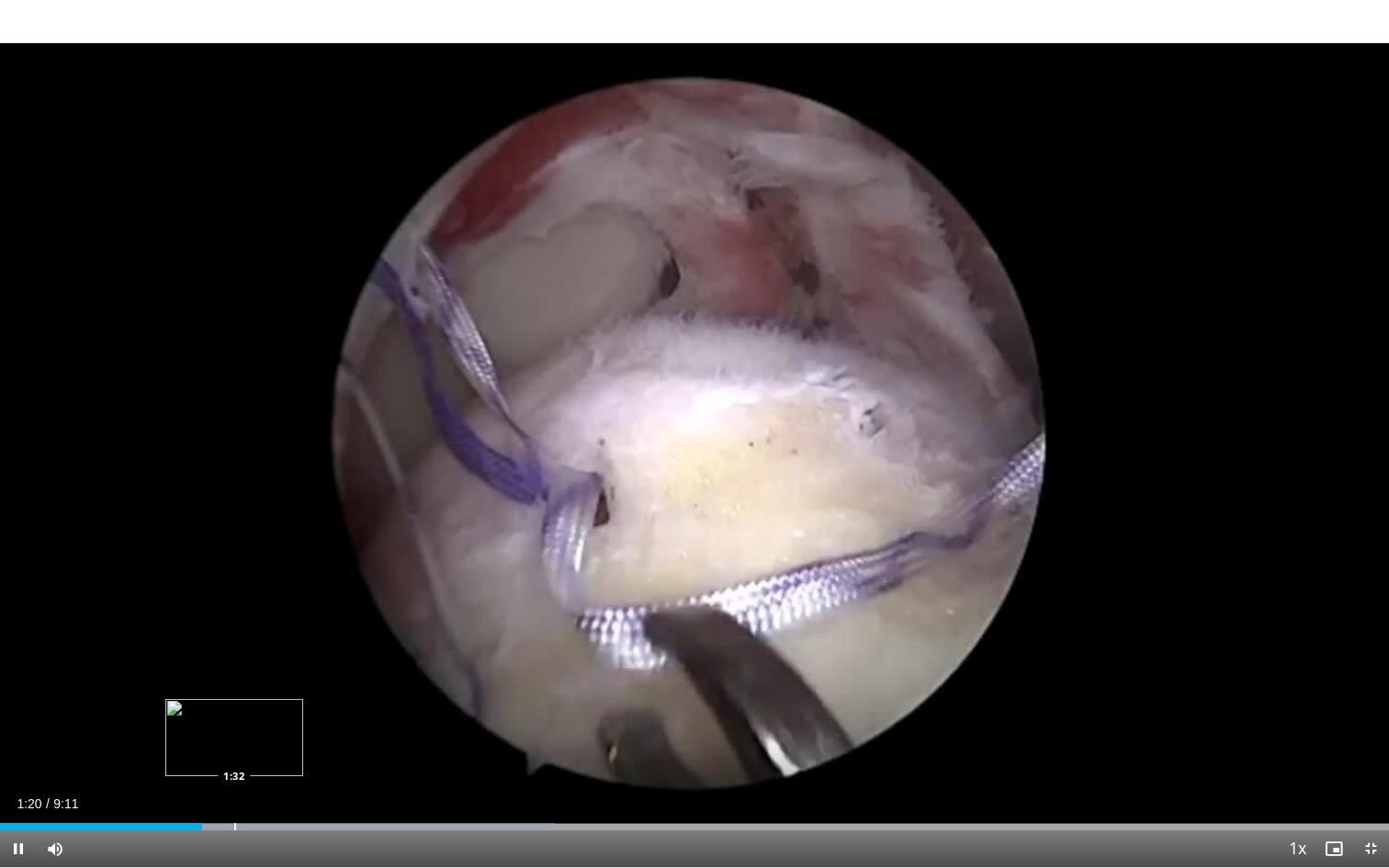 click on "Loaded :  39.93% 1:20 1:32" at bounding box center [694, 827] 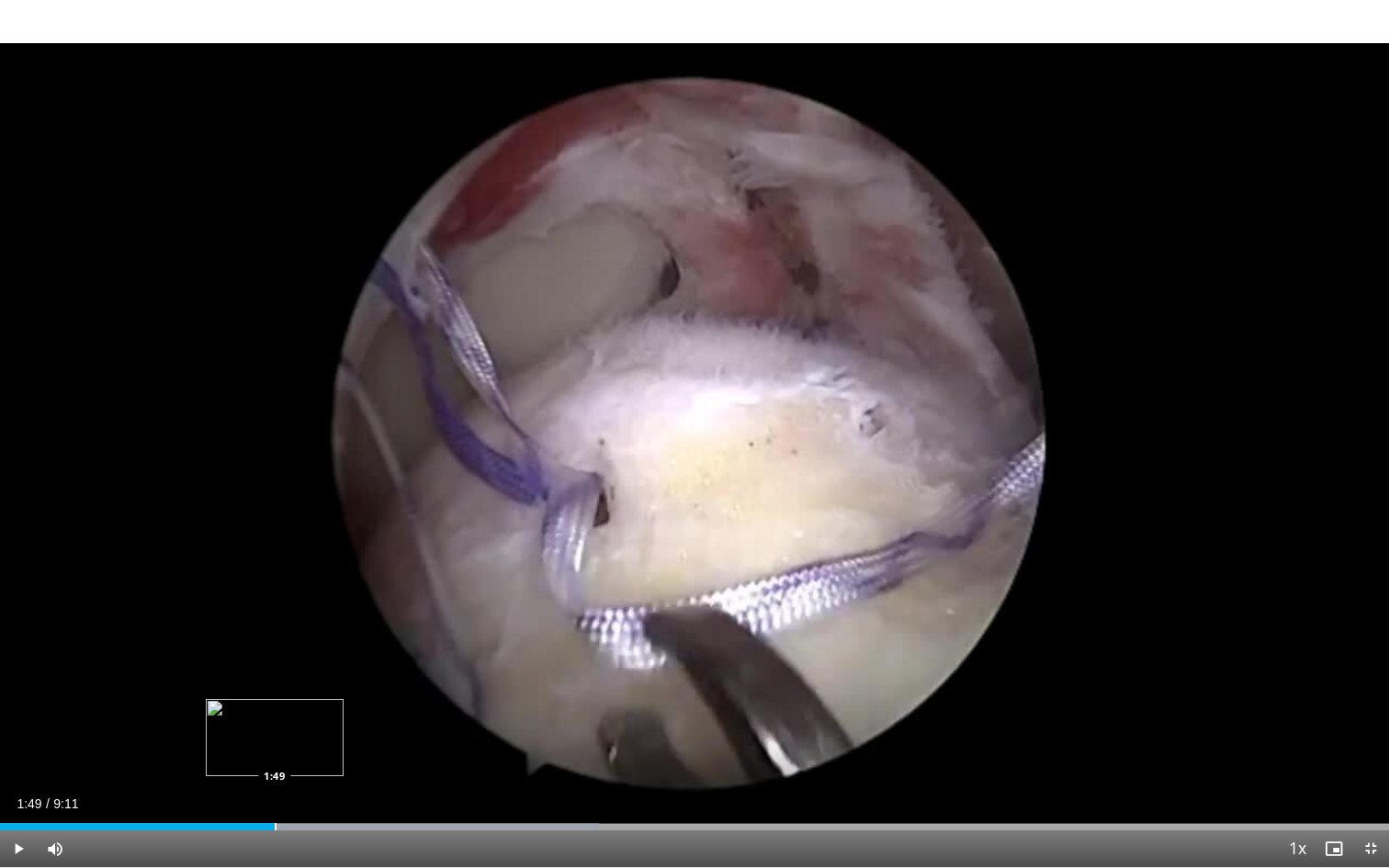 click at bounding box center (276, 827) 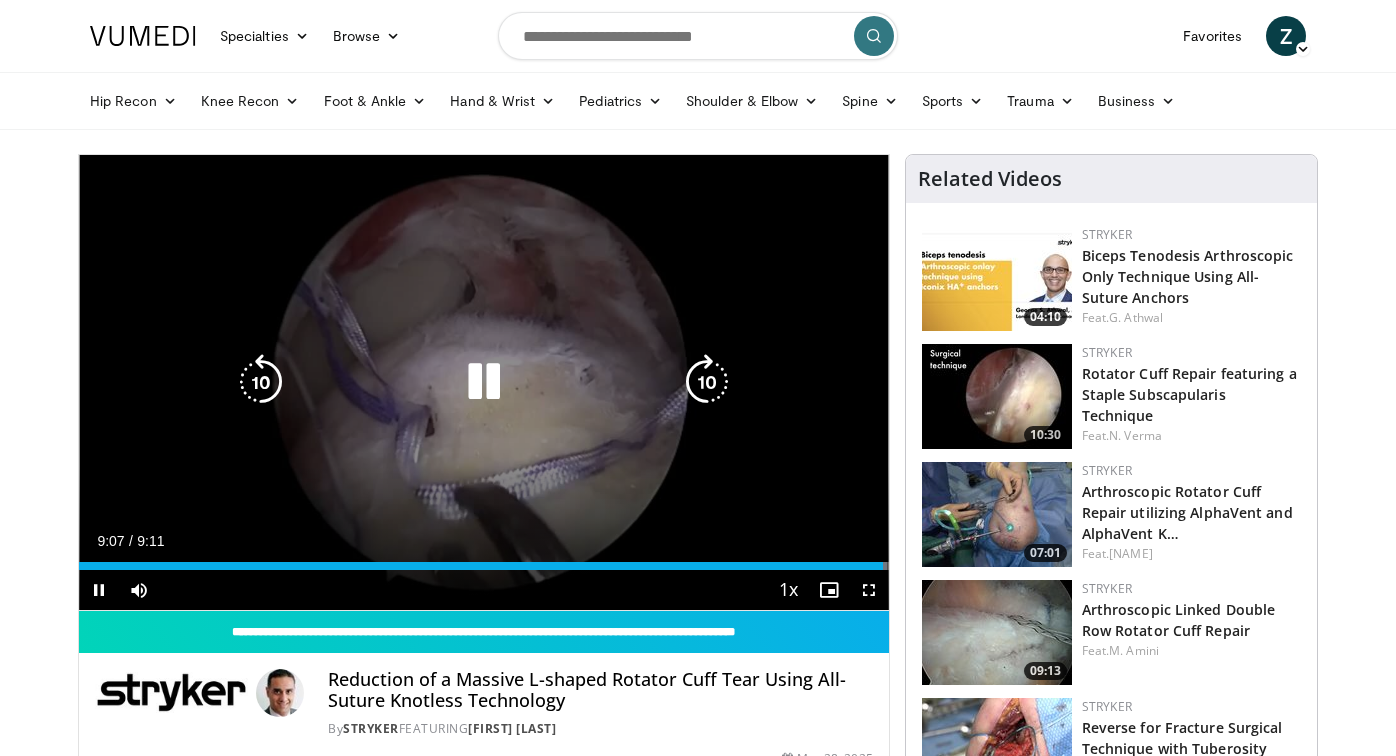 click at bounding box center [484, 382] 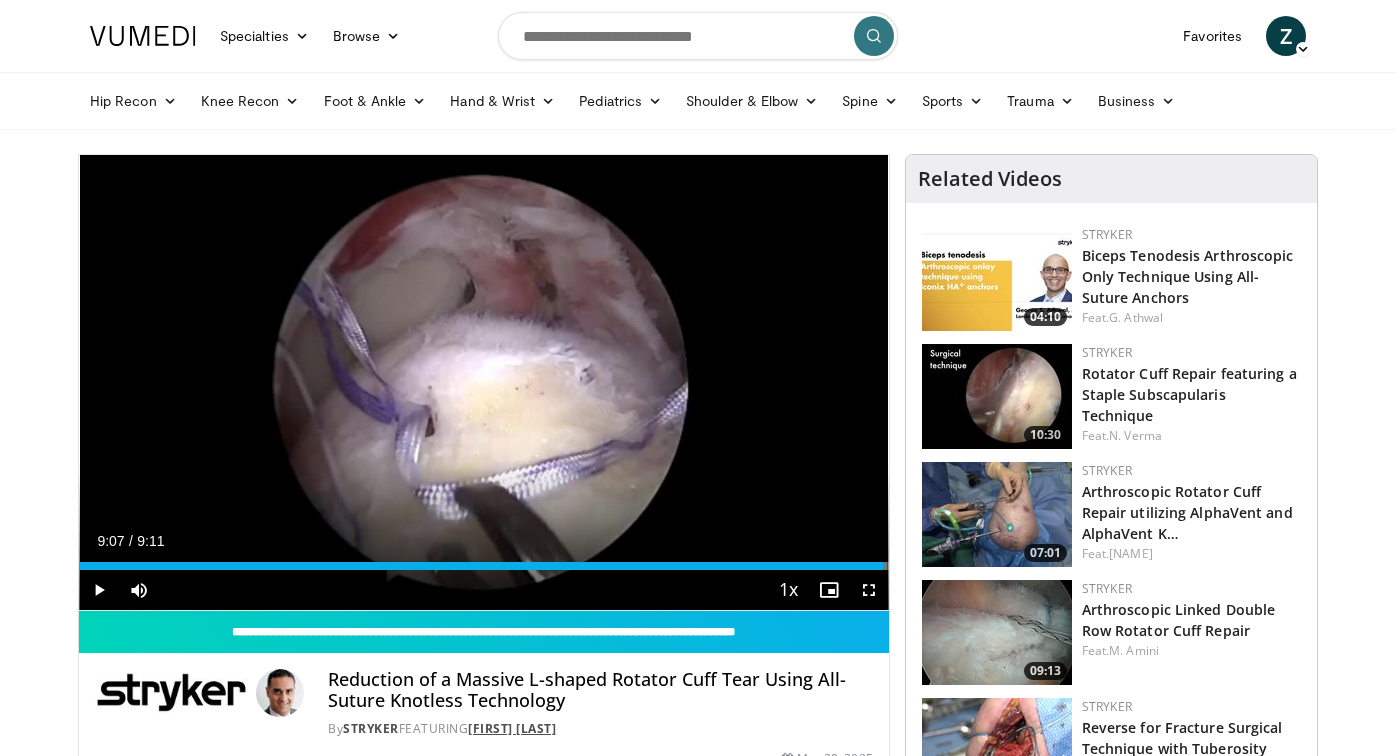 click on "[FIRST] [LAST]" at bounding box center (512, 728) 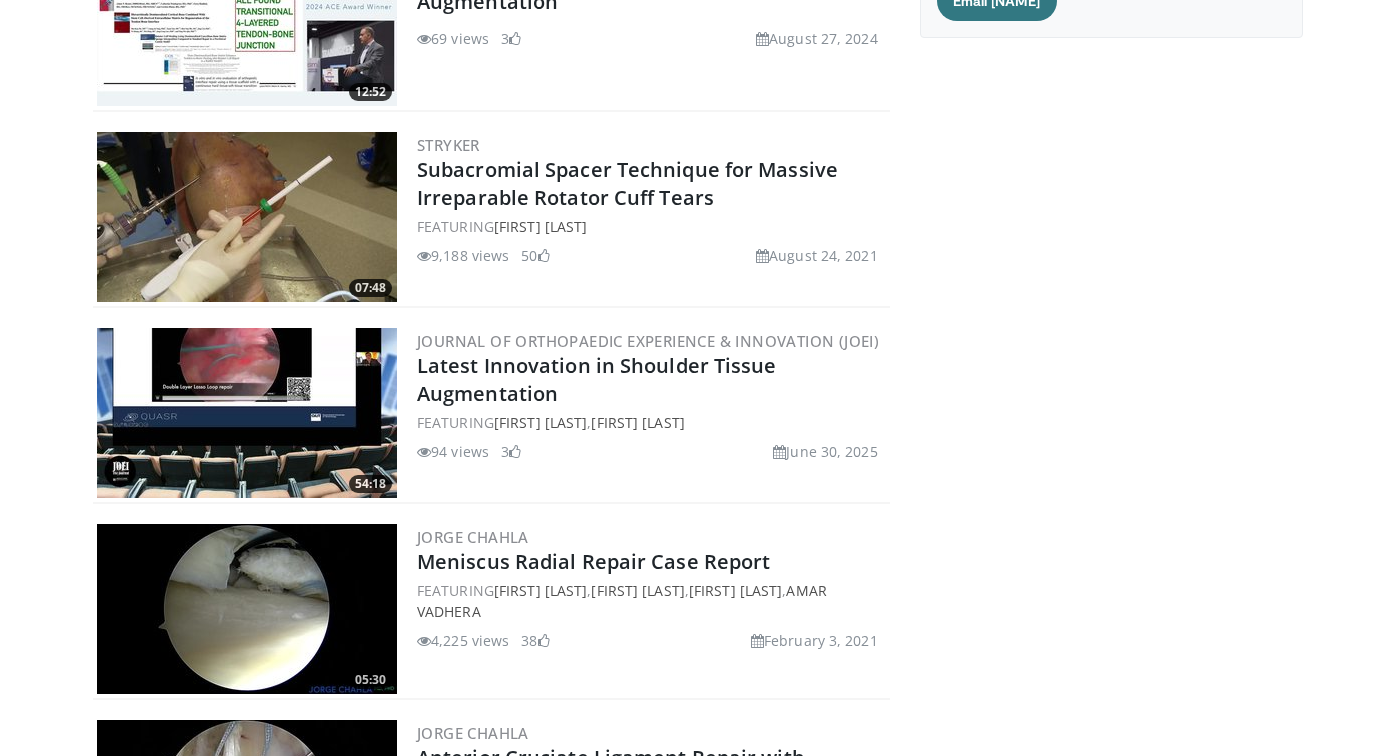scroll, scrollTop: 494, scrollLeft: 0, axis: vertical 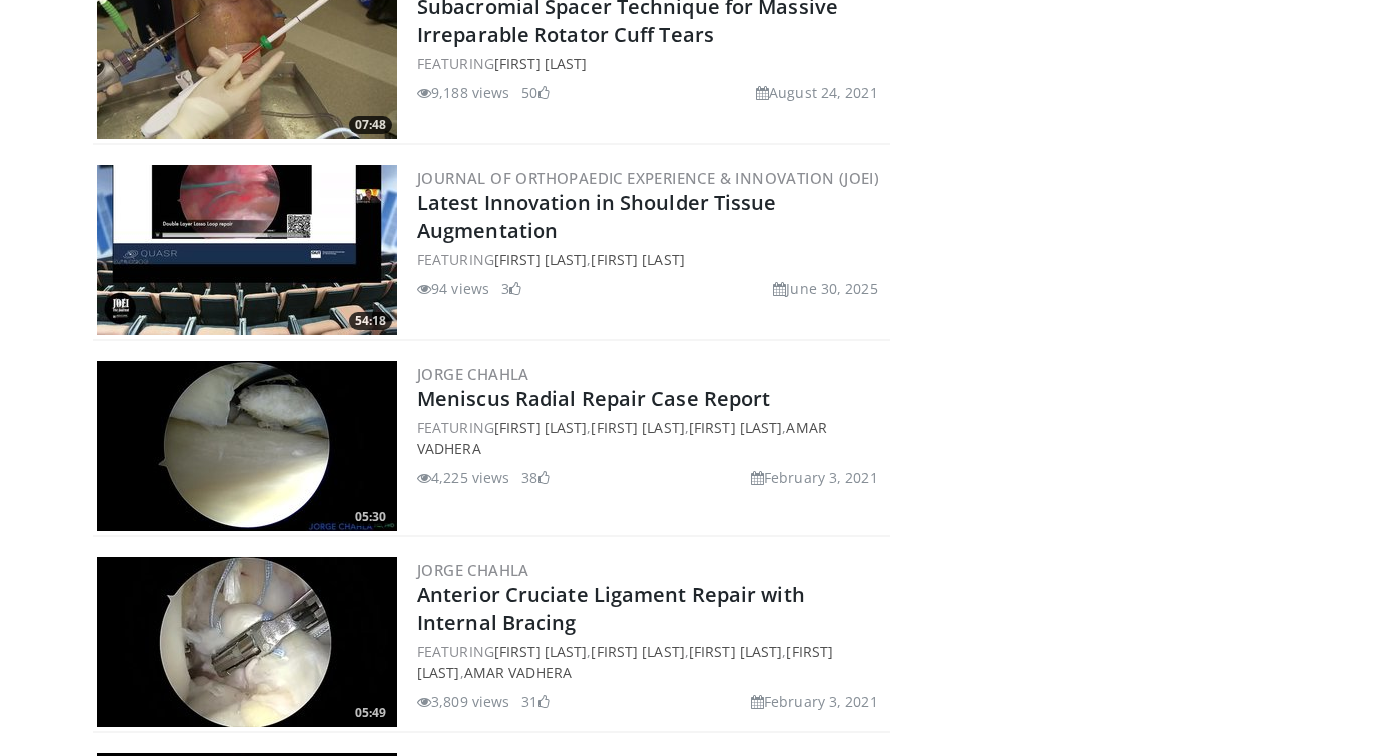 click at bounding box center [247, 446] 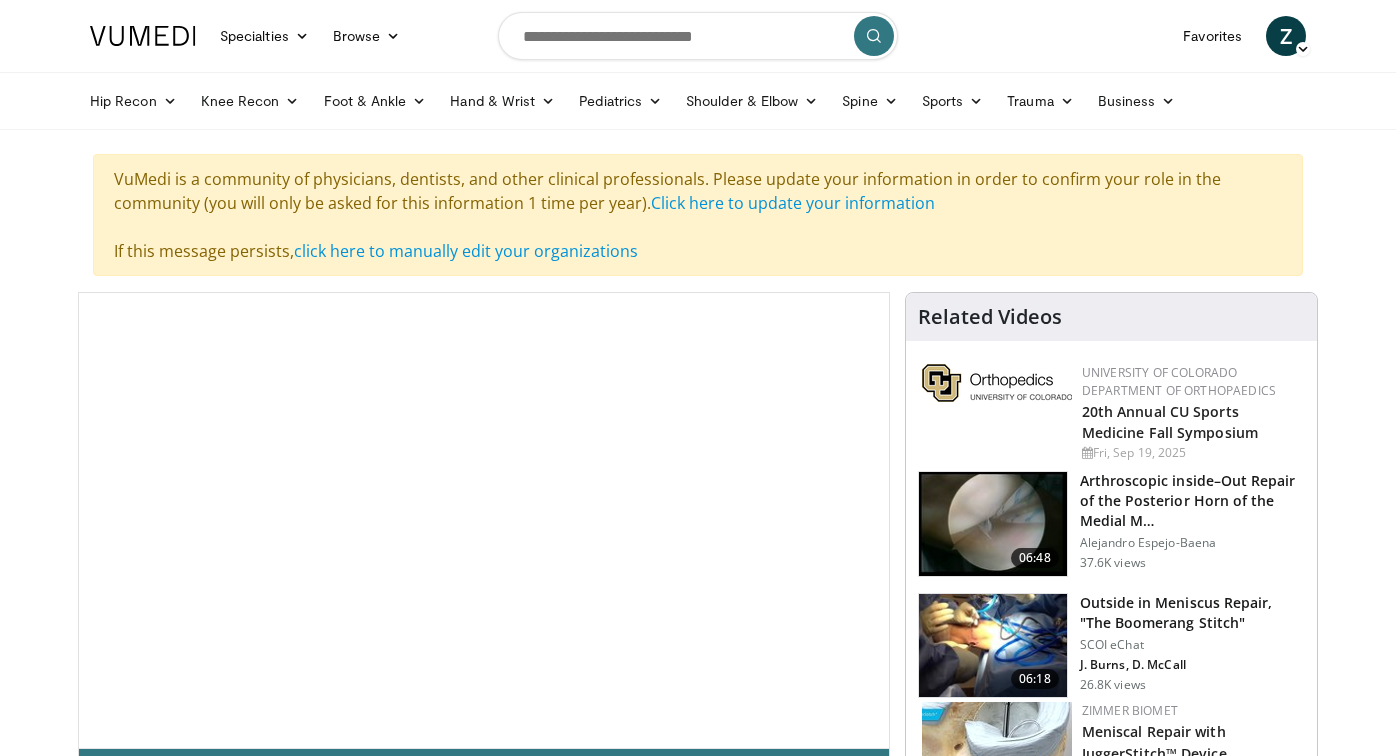 scroll, scrollTop: 0, scrollLeft: 0, axis: both 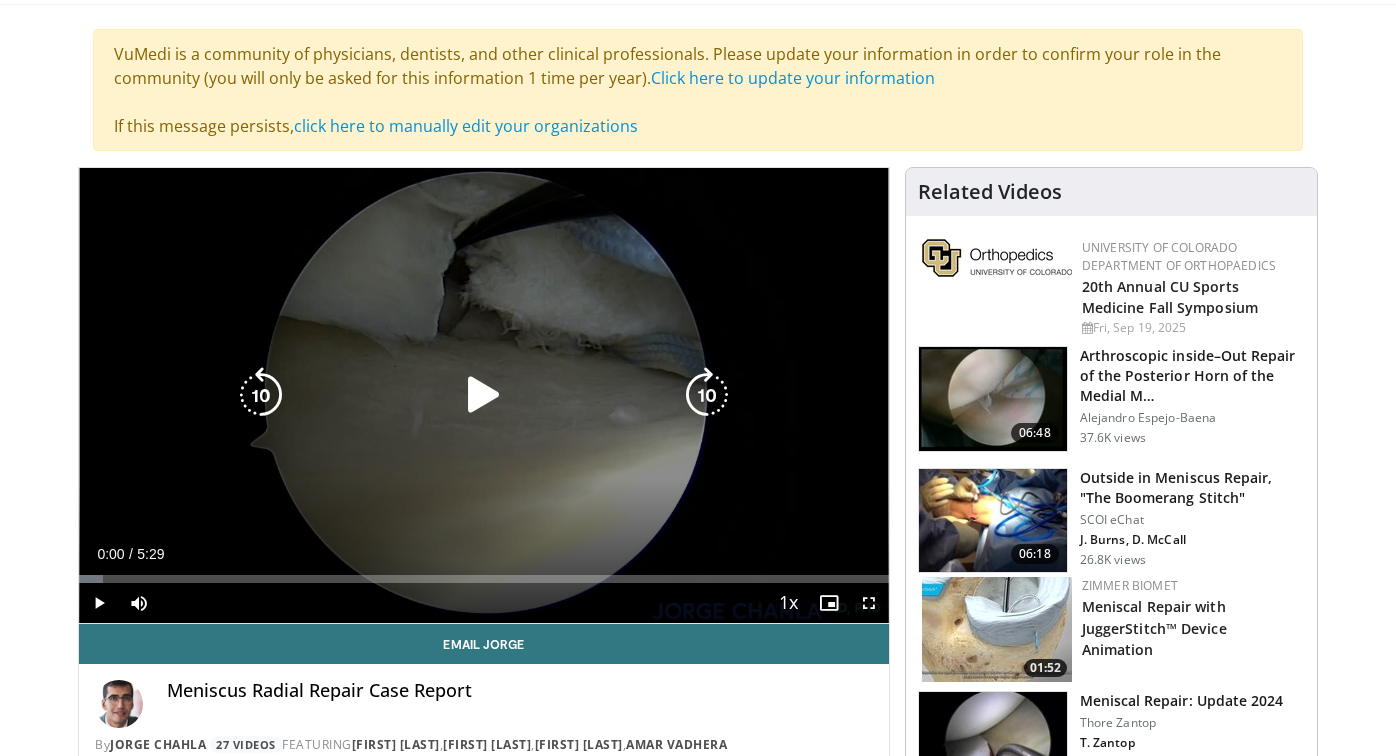 click at bounding box center [484, 395] 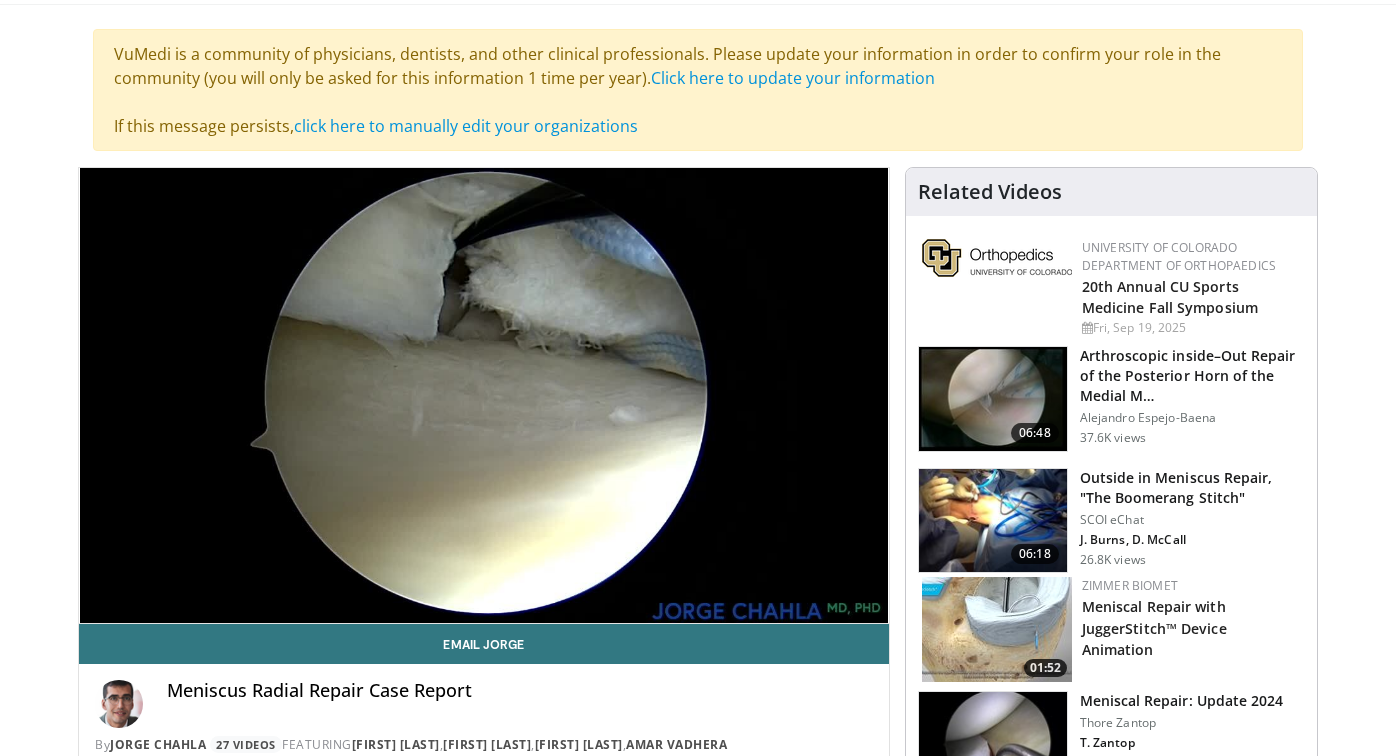 click on "**********" at bounding box center (484, 396) 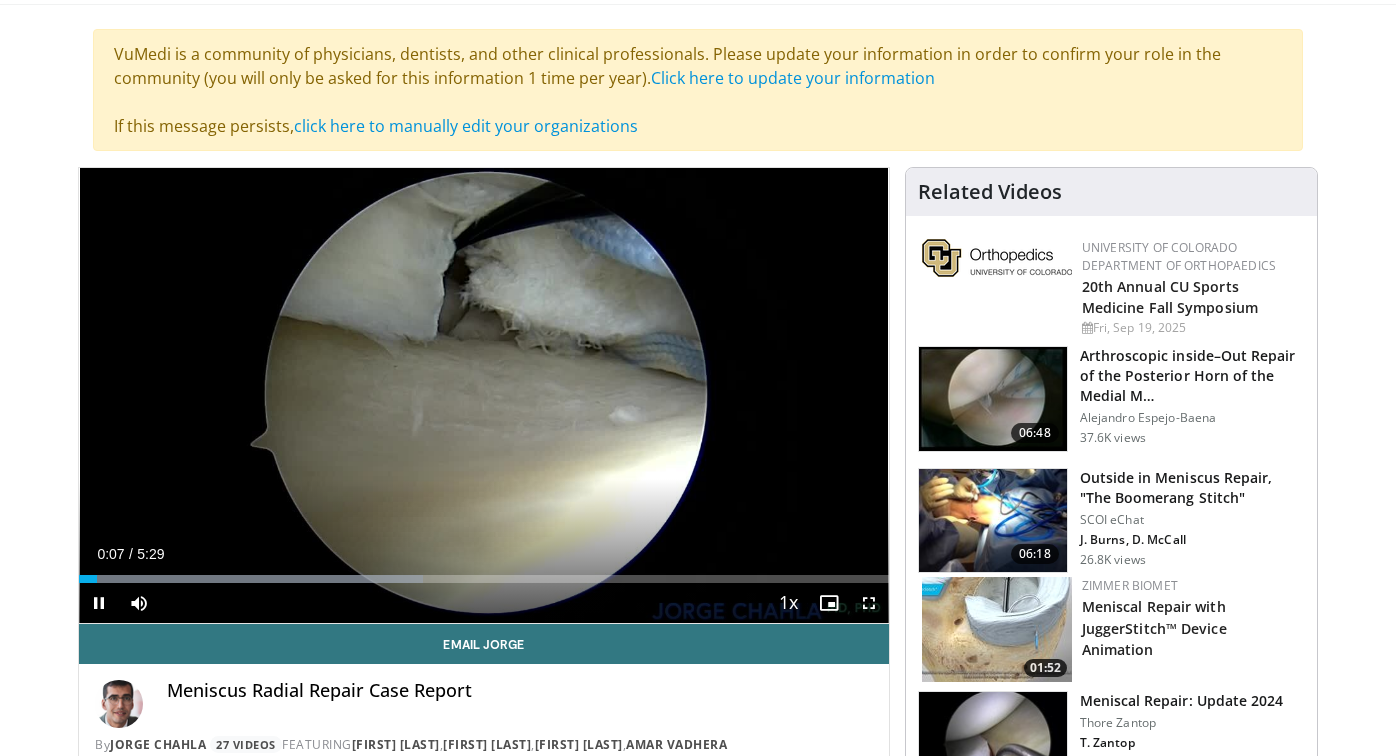 click at bounding box center [869, 603] 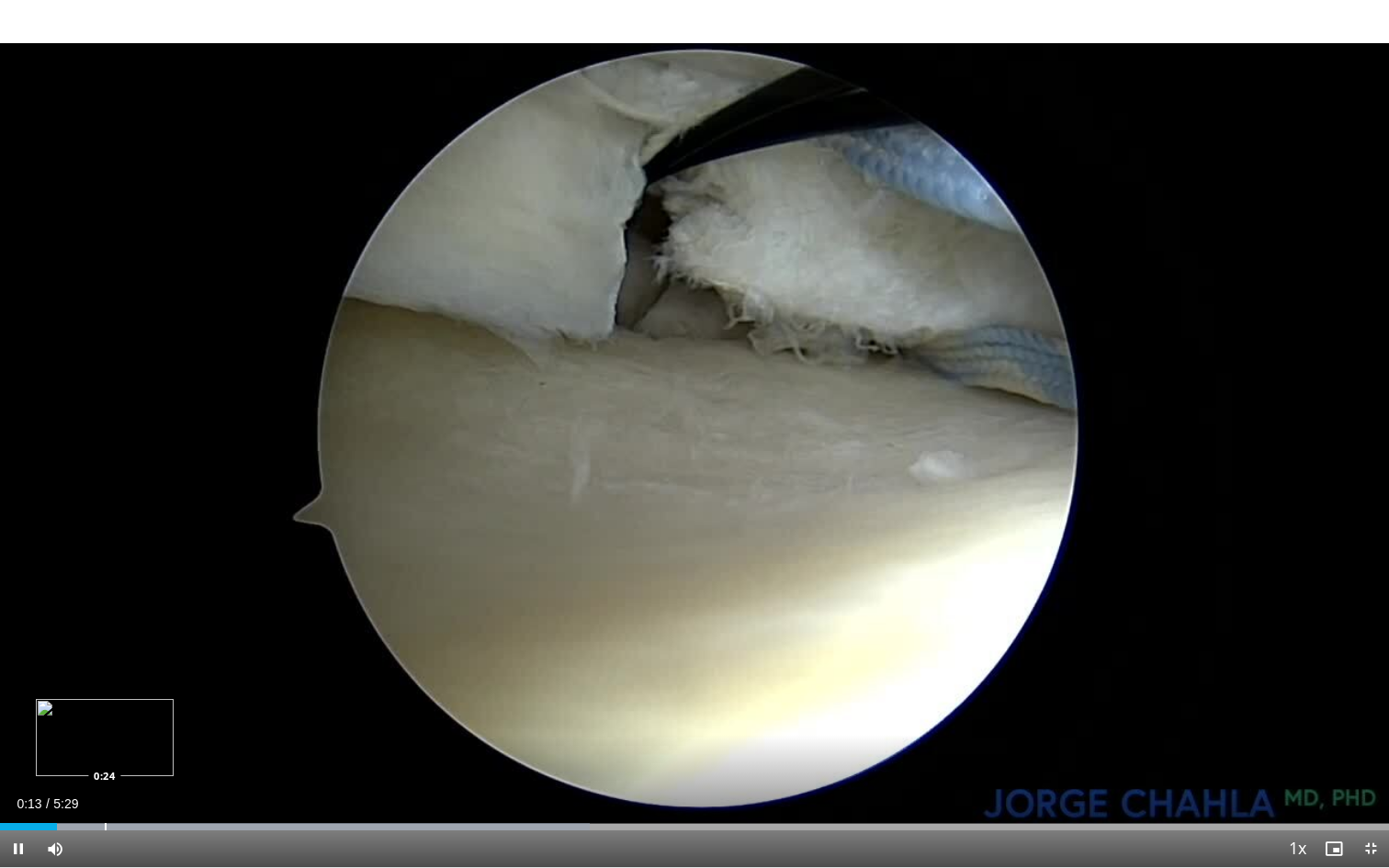 click on "Loaded :  42.48% 0:13 0:24" at bounding box center (694, 821) 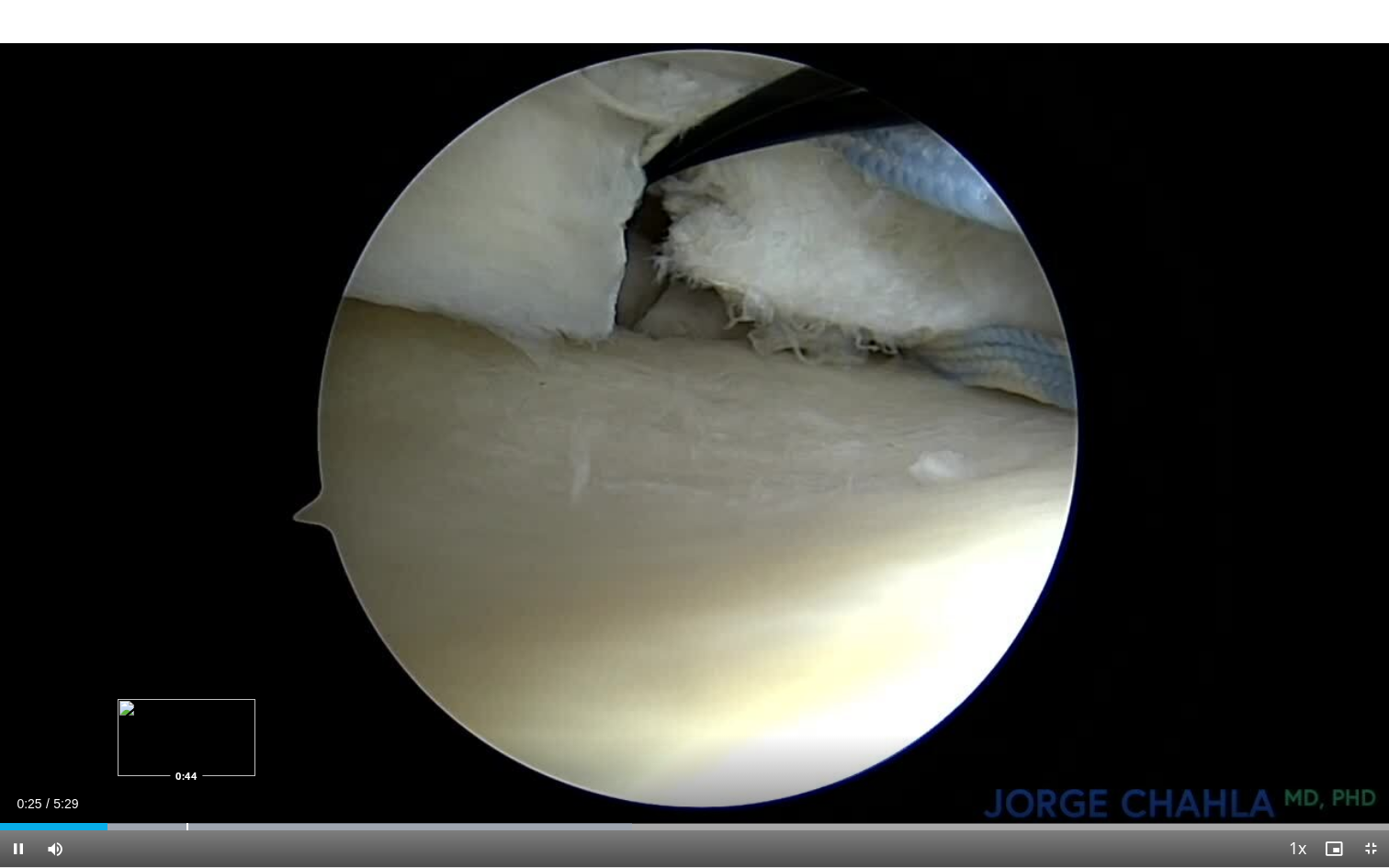 click at bounding box center (187, 827) 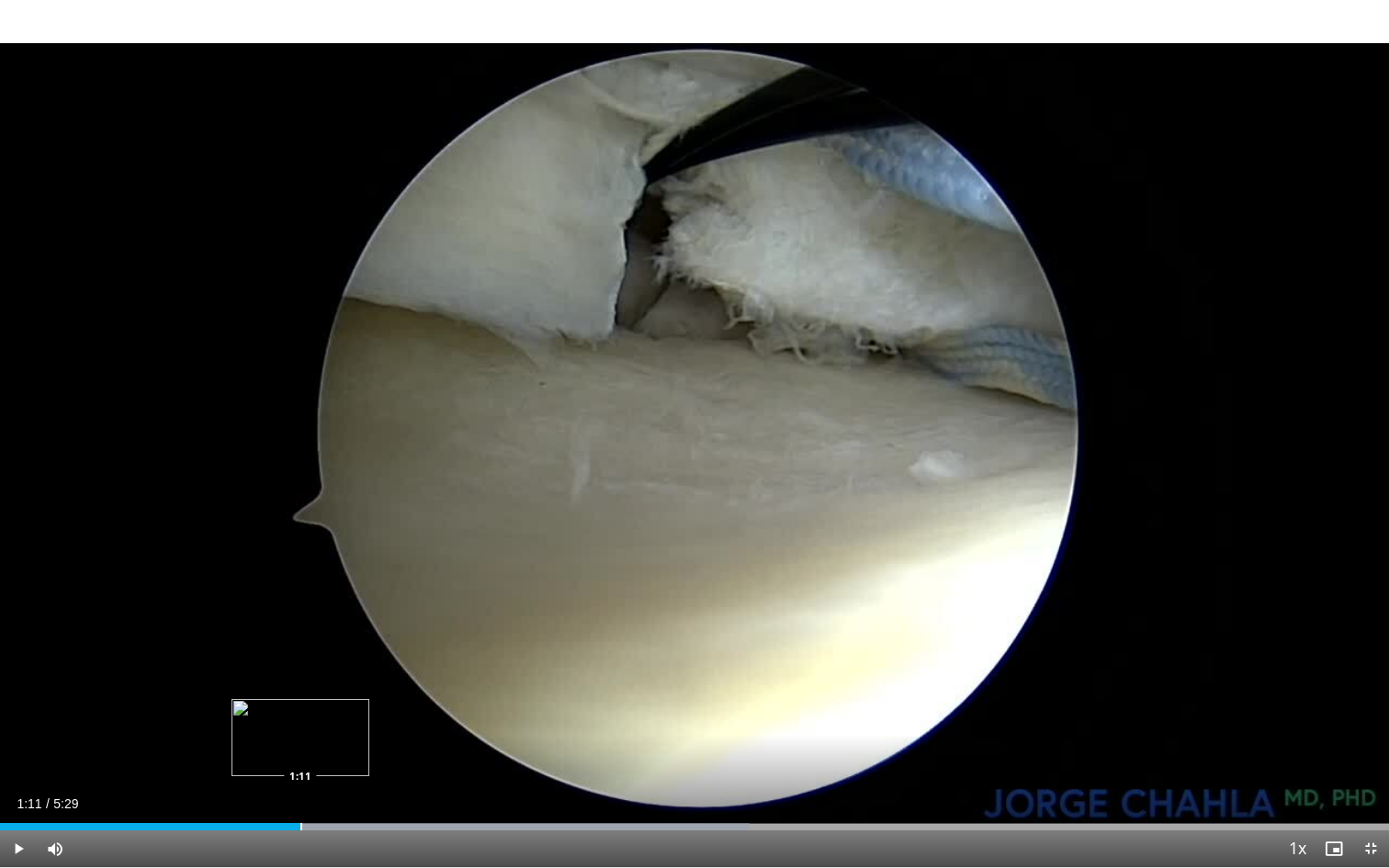 click at bounding box center (301, 827) 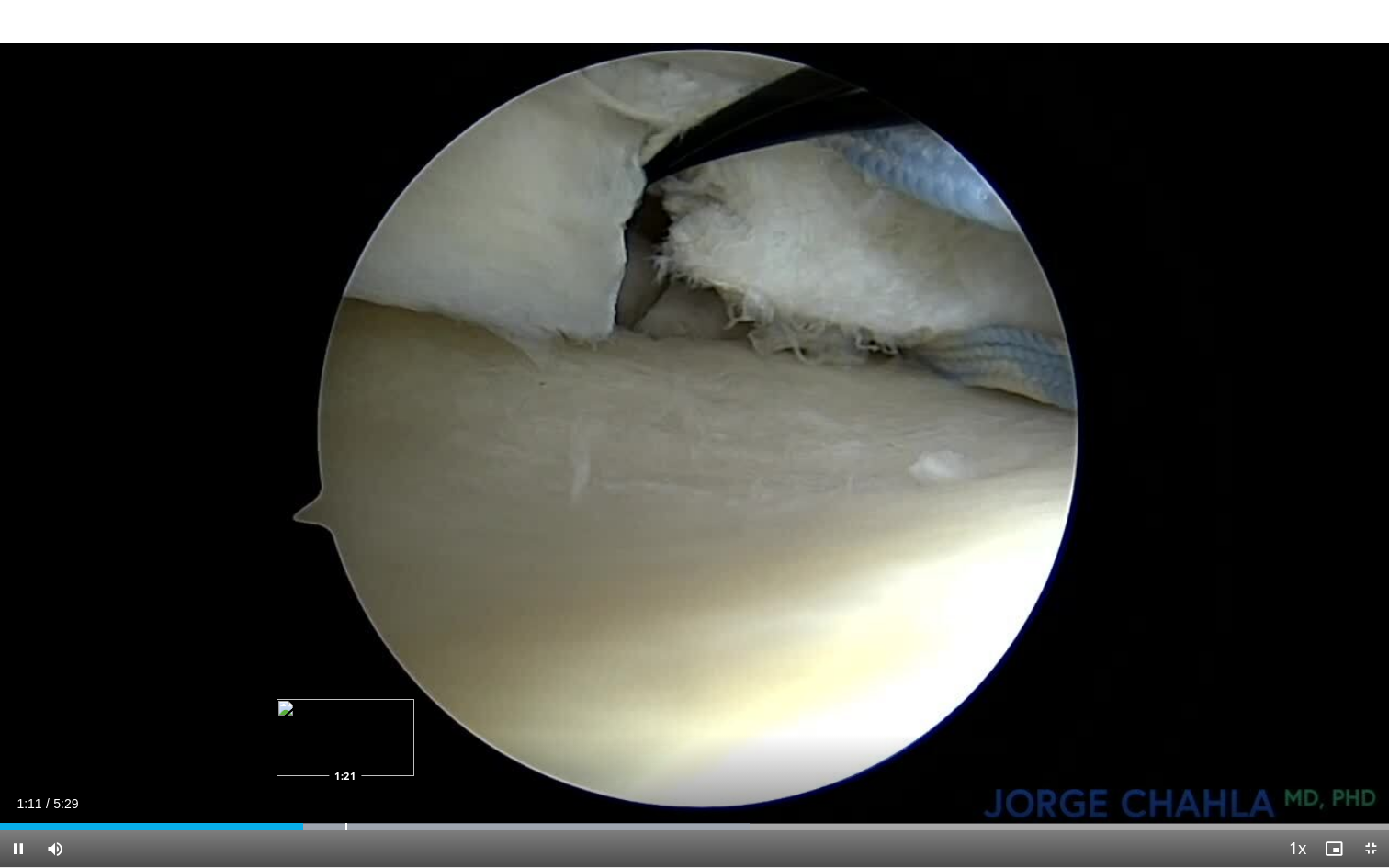 click on "Loaded :  54.00% 1:11 1:21" at bounding box center [694, 821] 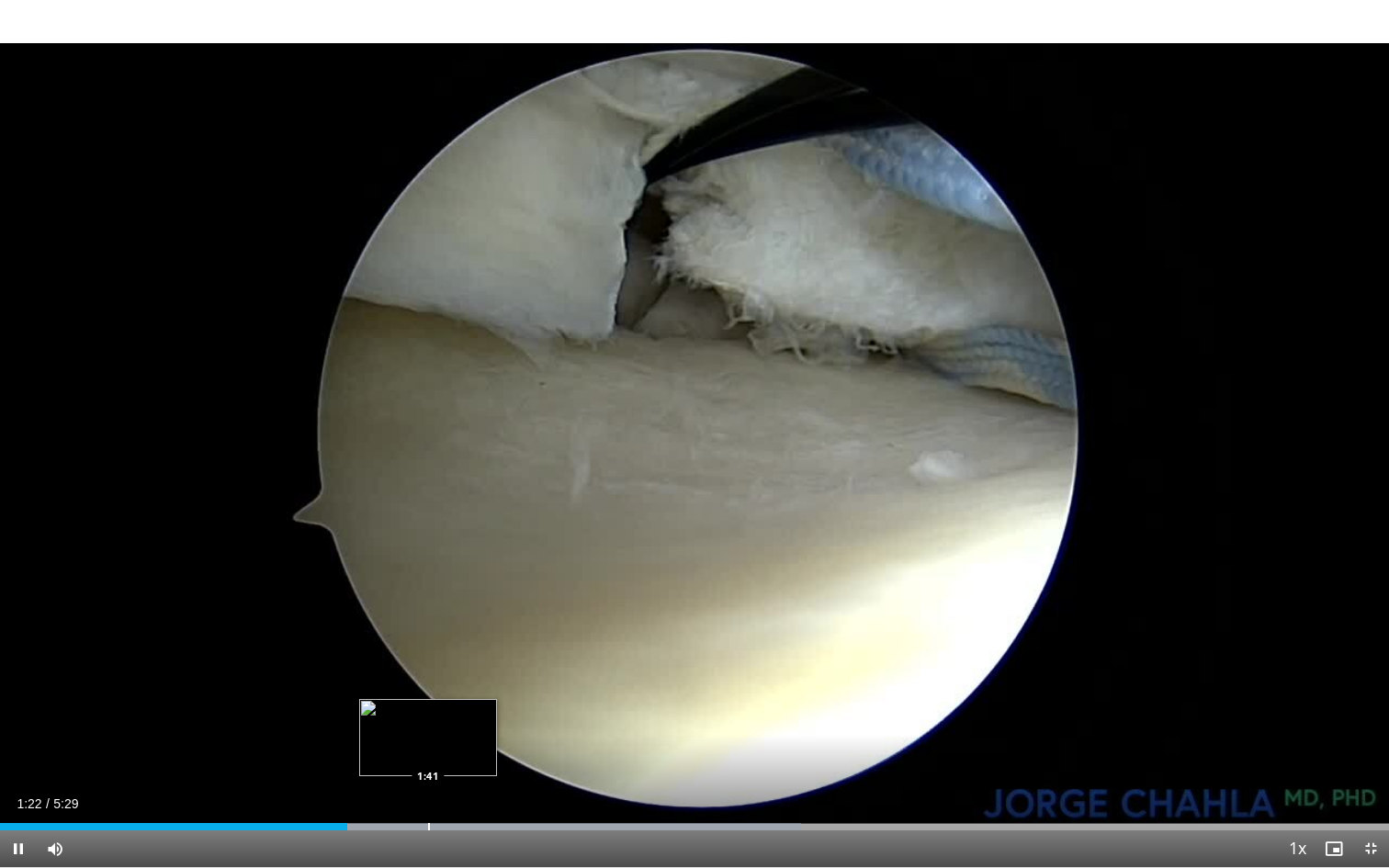 click on "Loaded :  57.66% 1:22 1:41" at bounding box center [694, 821] 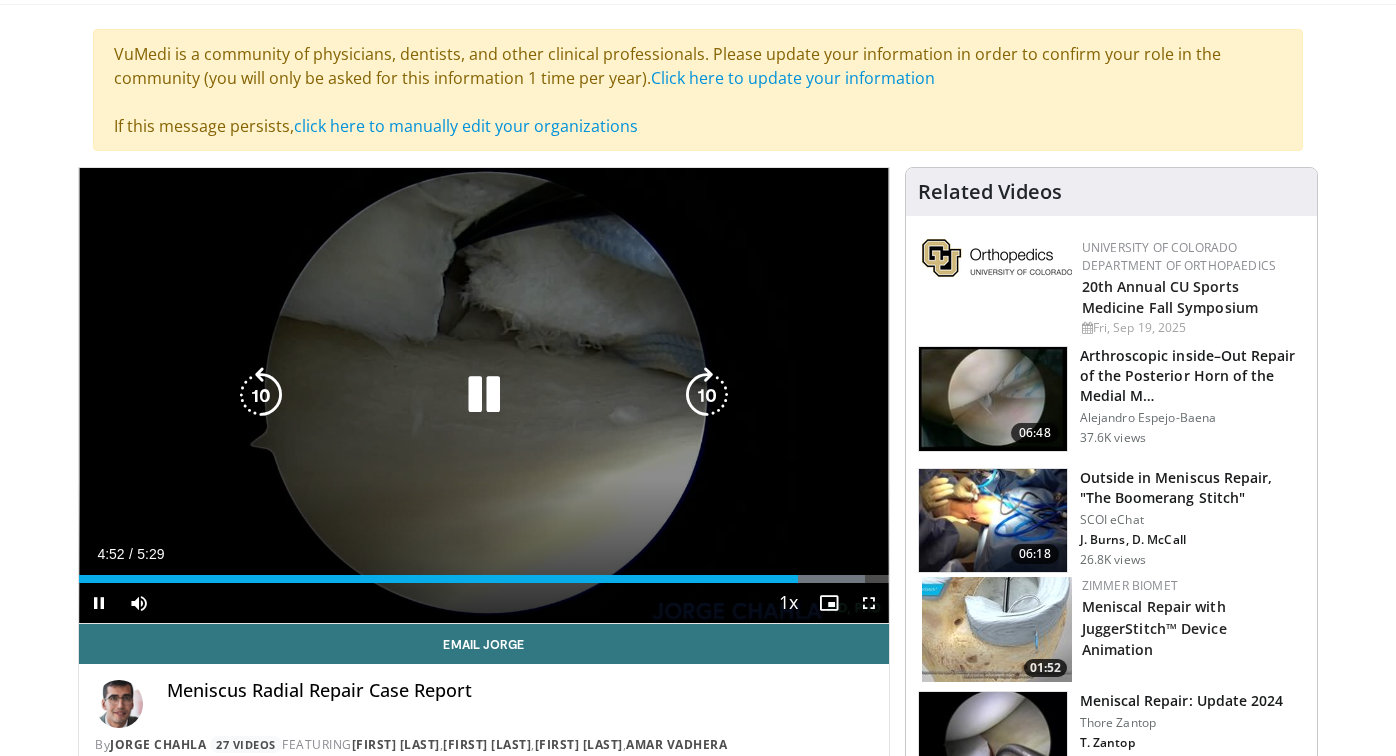 click at bounding box center (484, 395) 